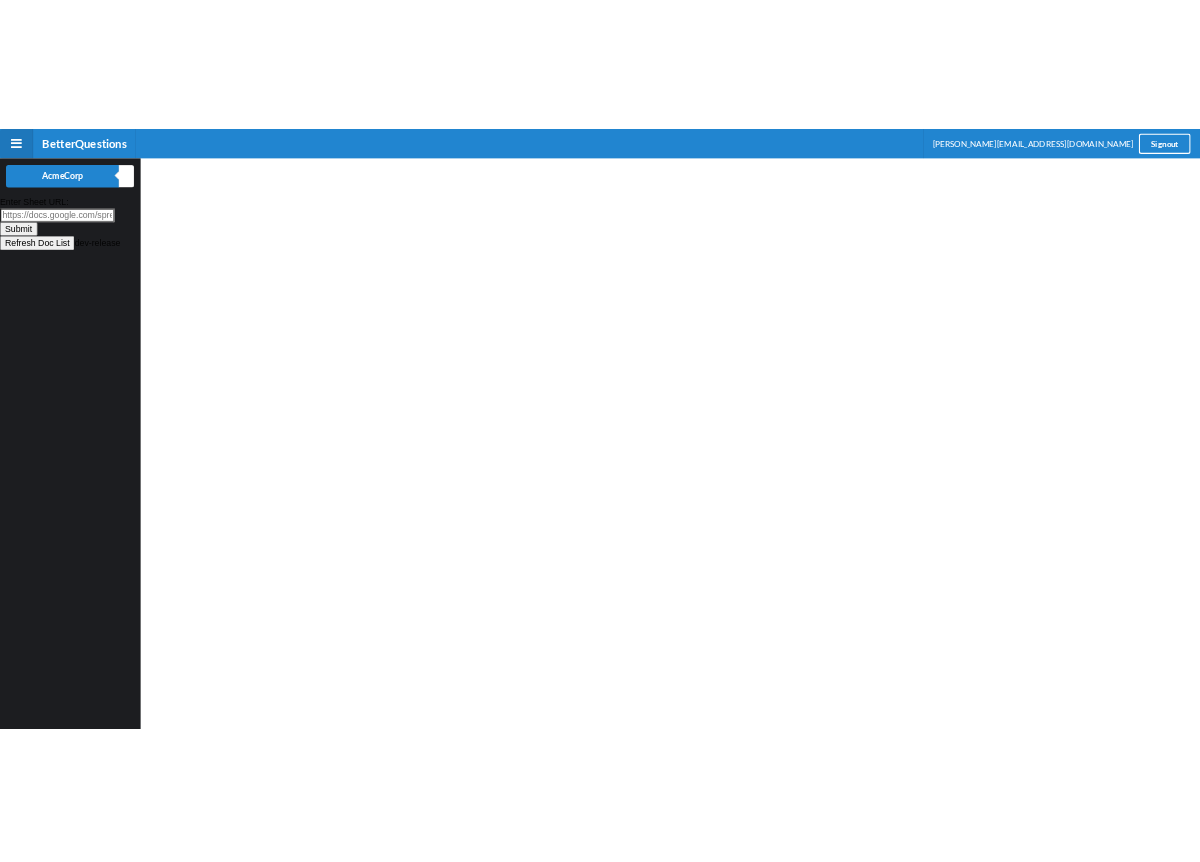 scroll, scrollTop: 0, scrollLeft: 0, axis: both 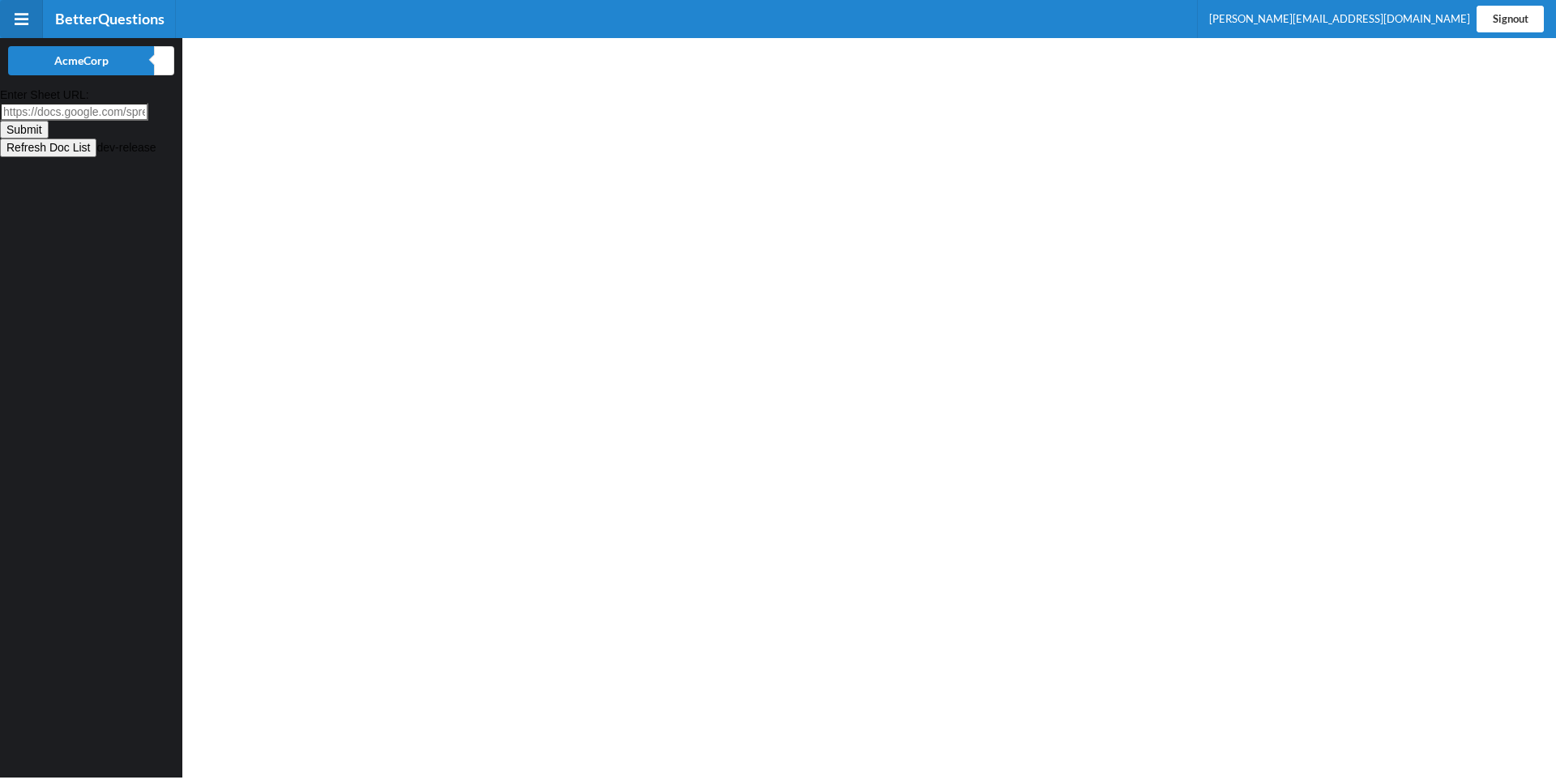click on "Signout" at bounding box center (1510, 19) 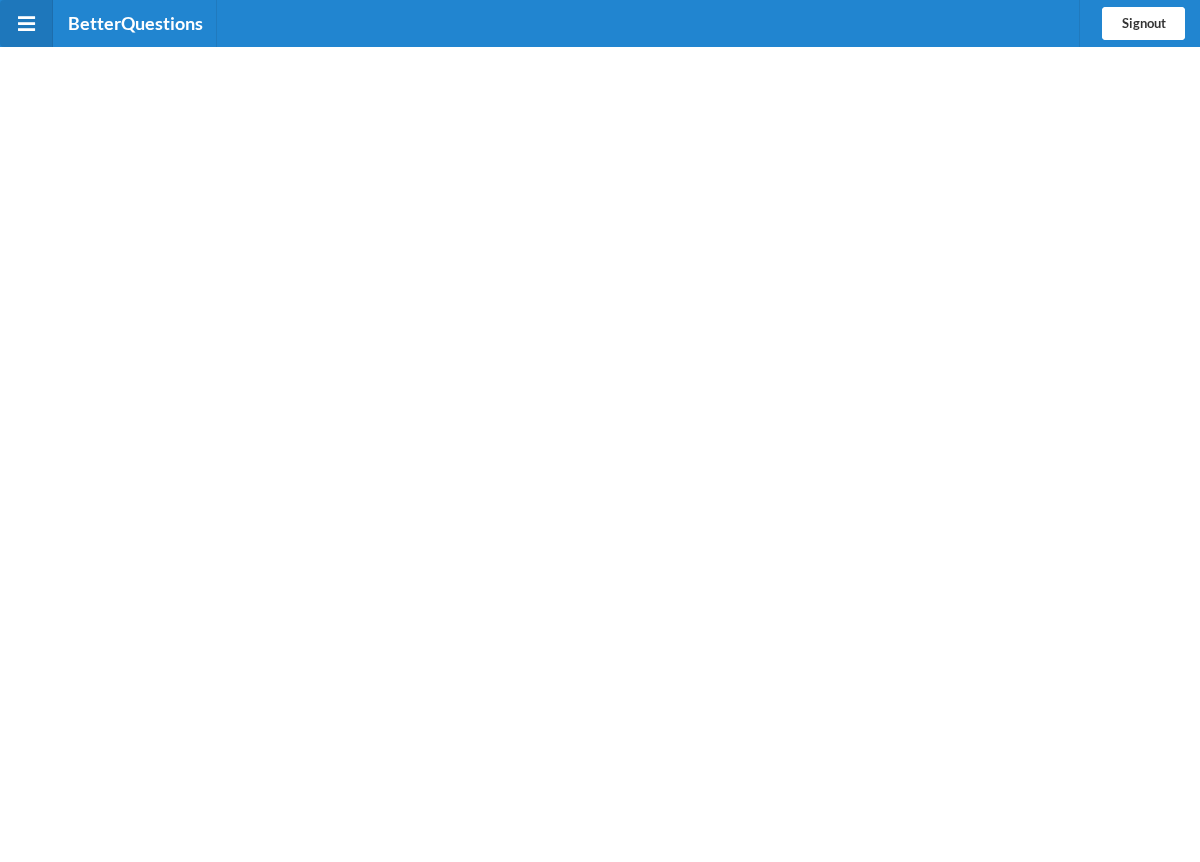 click on "Signout" 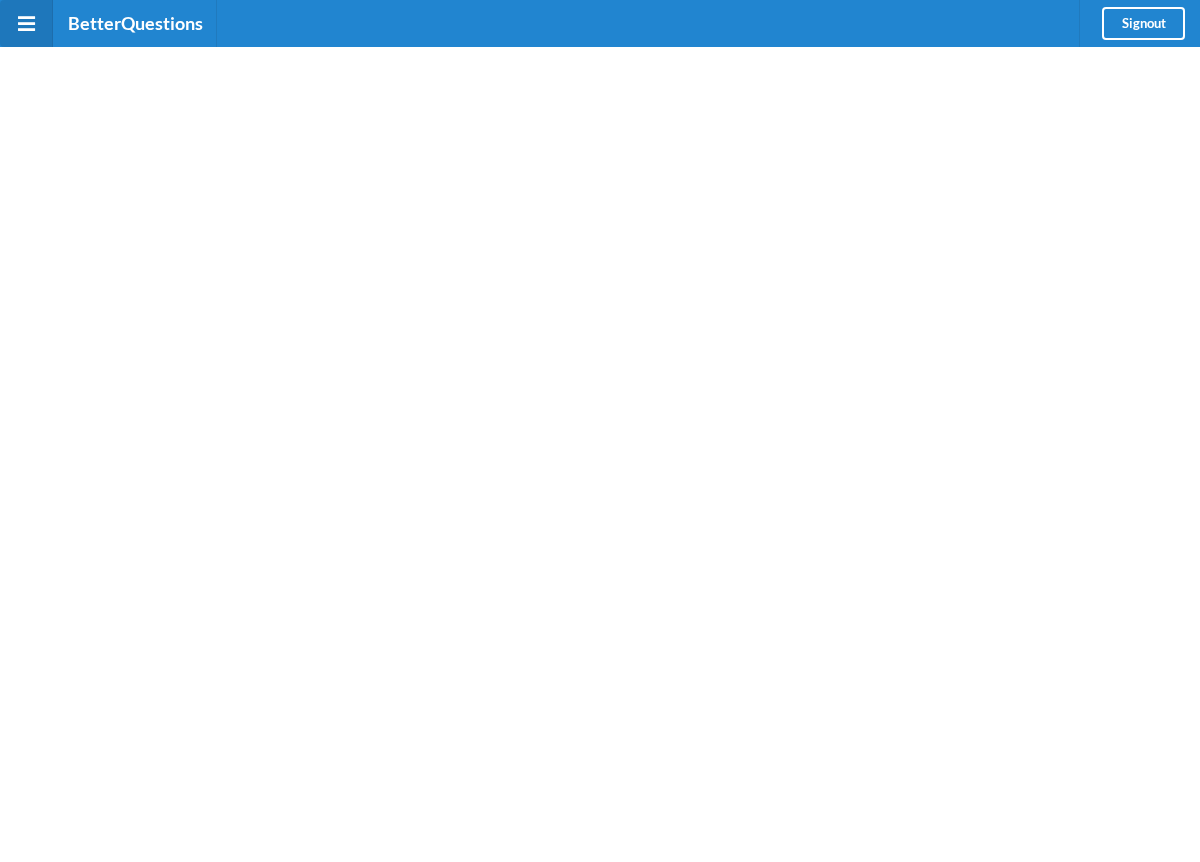 click on "BetterQuestions Signout" at bounding box center (600, 431) 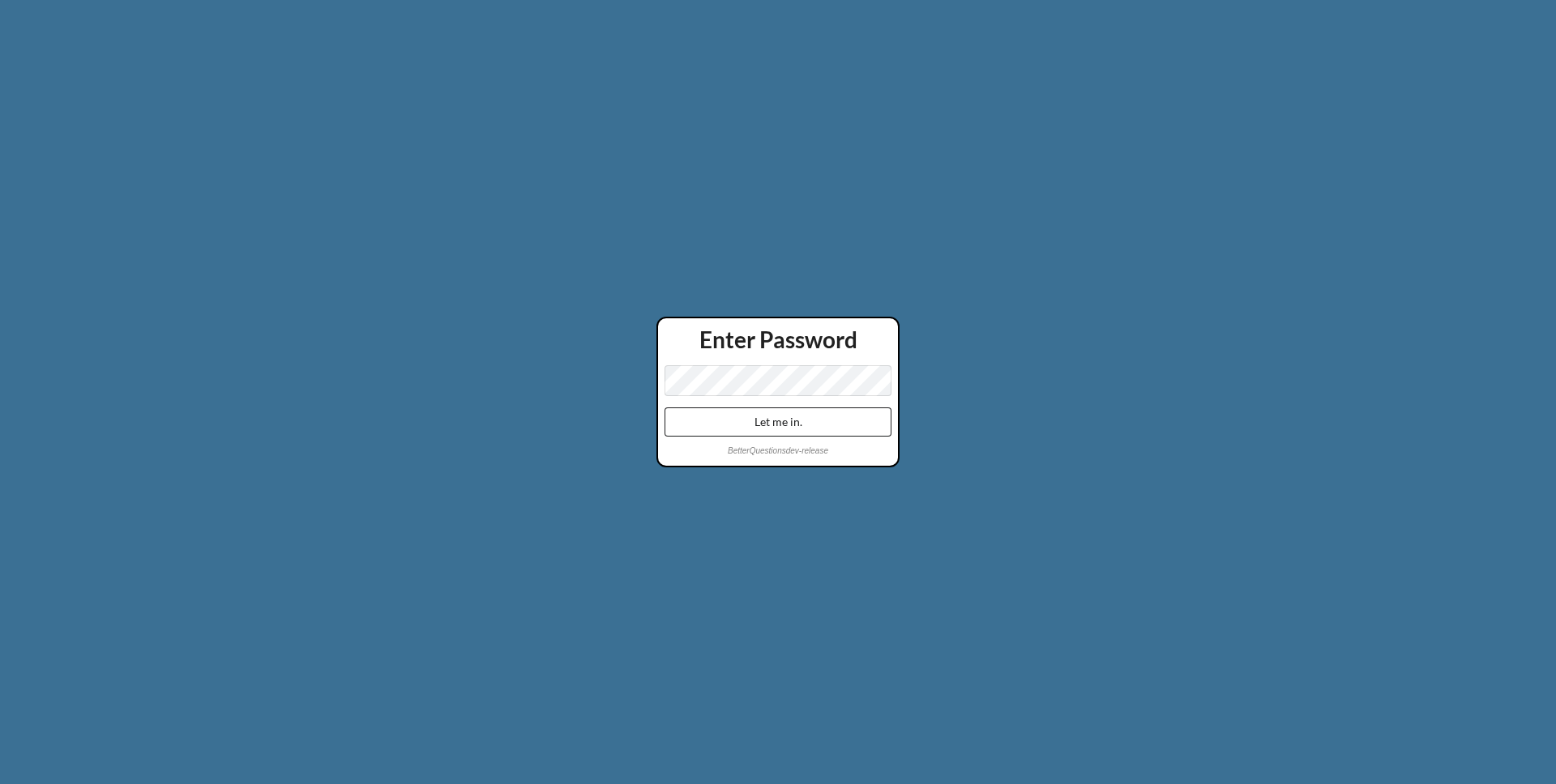scroll, scrollTop: 0, scrollLeft: 0, axis: both 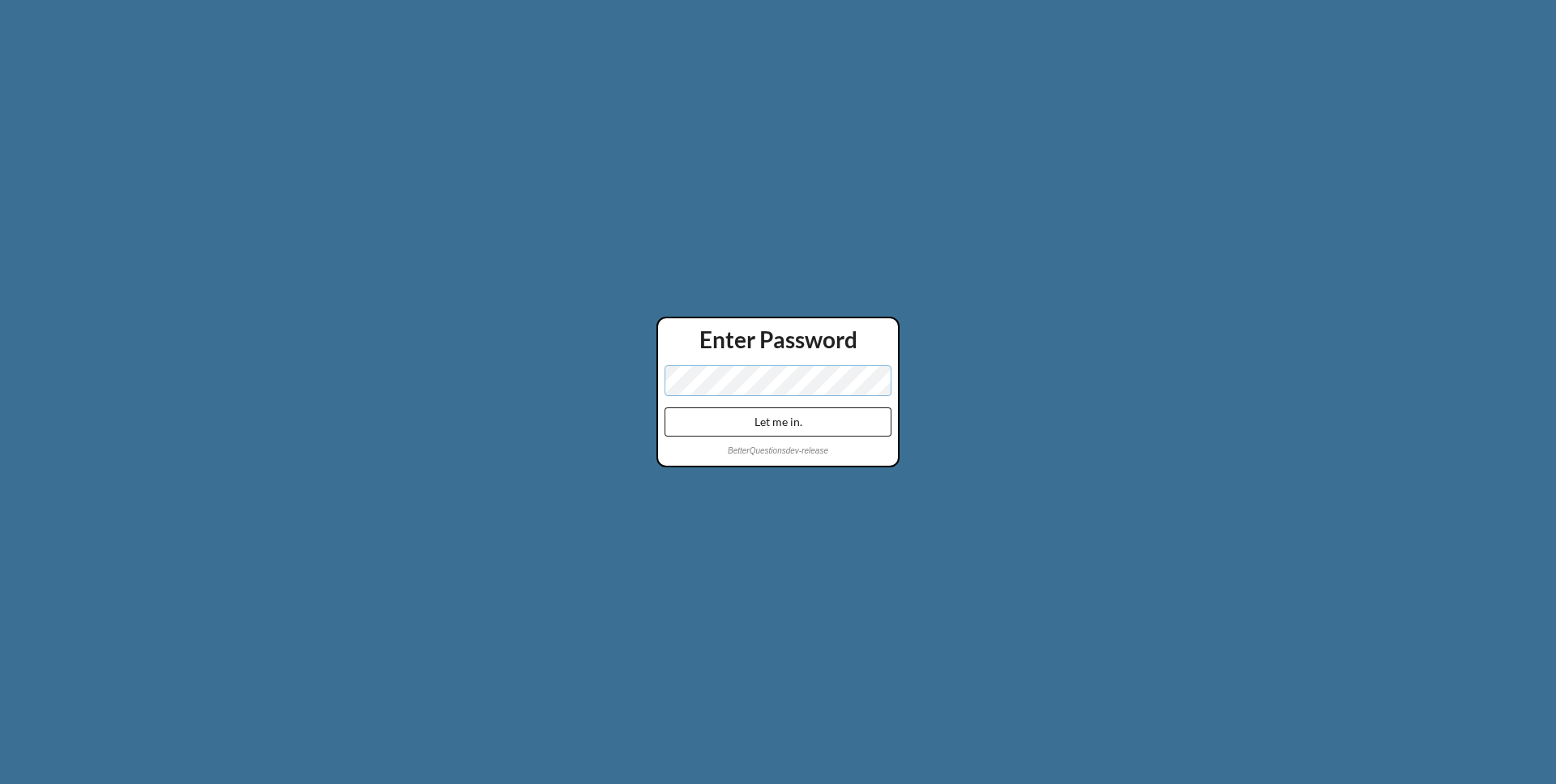 click on "Let me in." at bounding box center (778, 422) 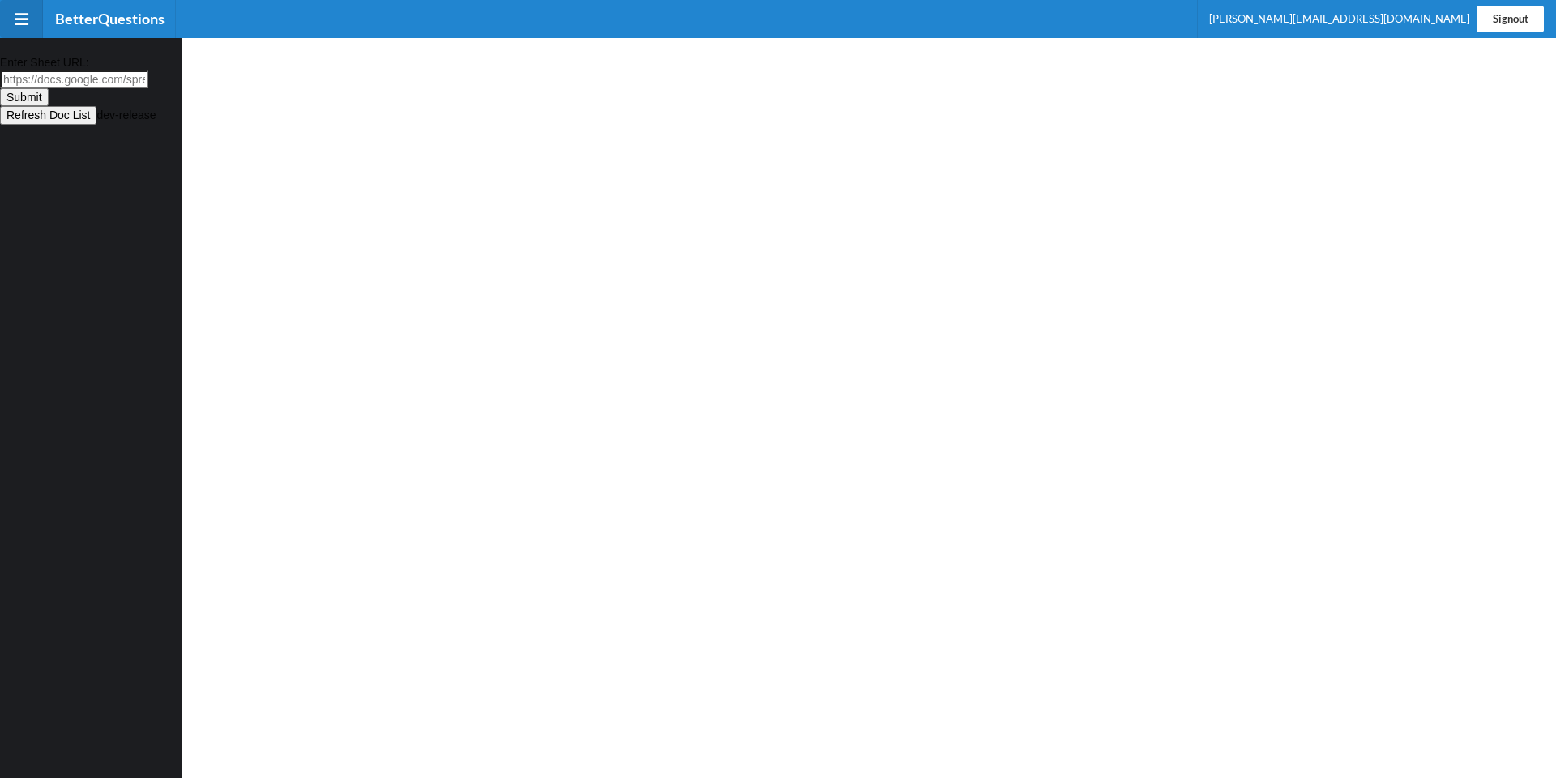 click on "Signout" at bounding box center [1510, 19] 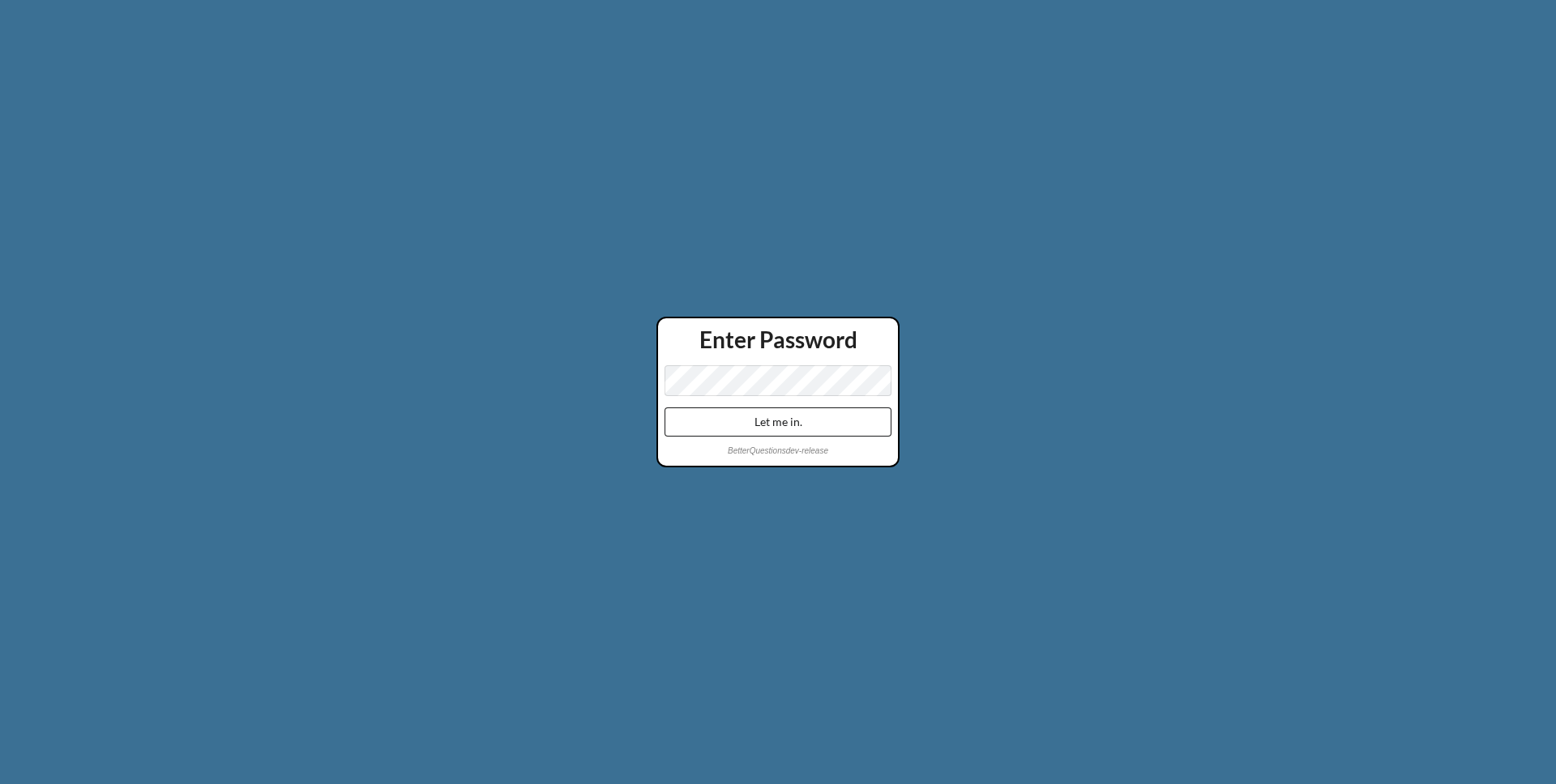 scroll, scrollTop: 0, scrollLeft: 0, axis: both 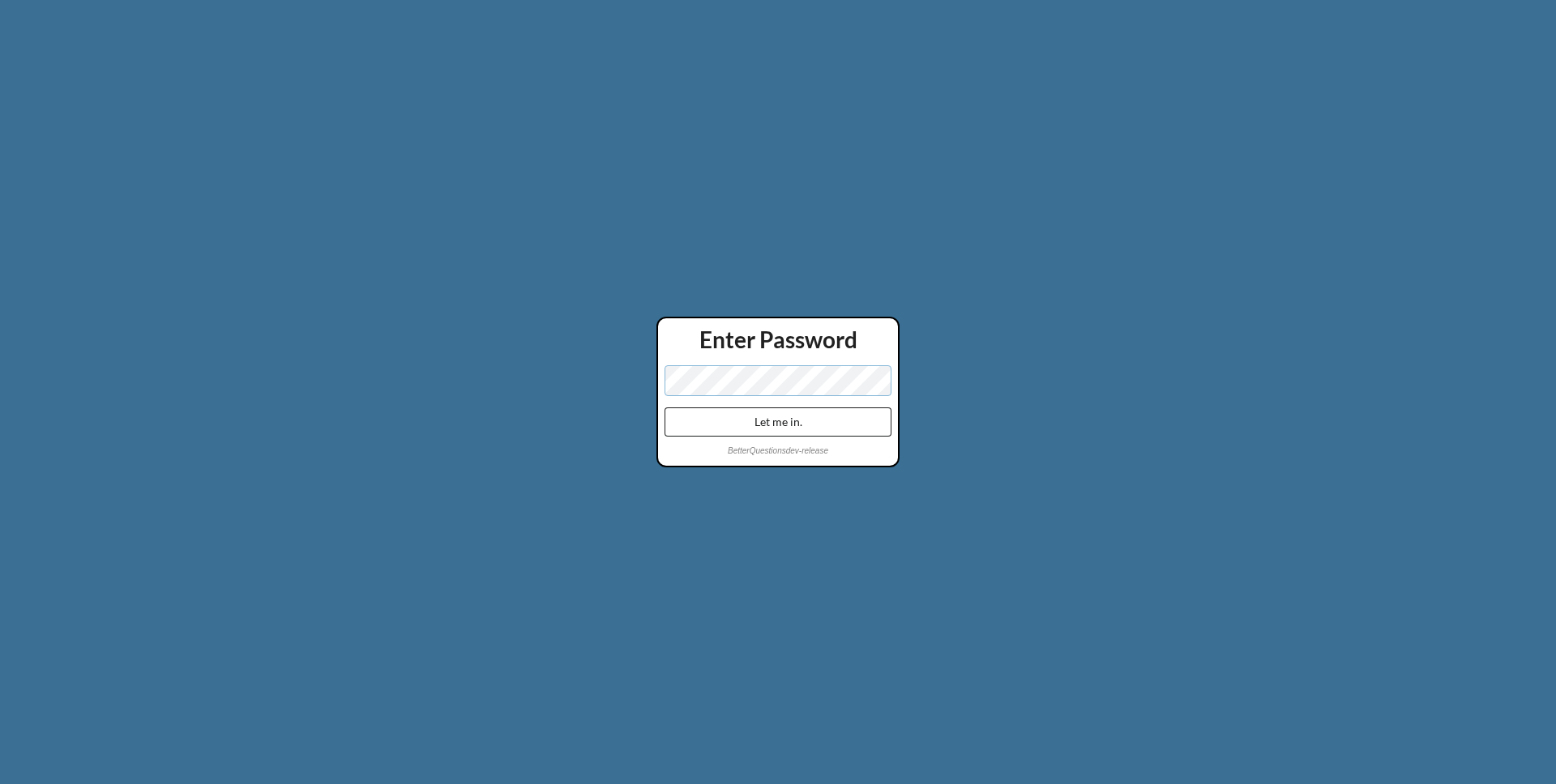 click on "Let me in." at bounding box center [778, 422] 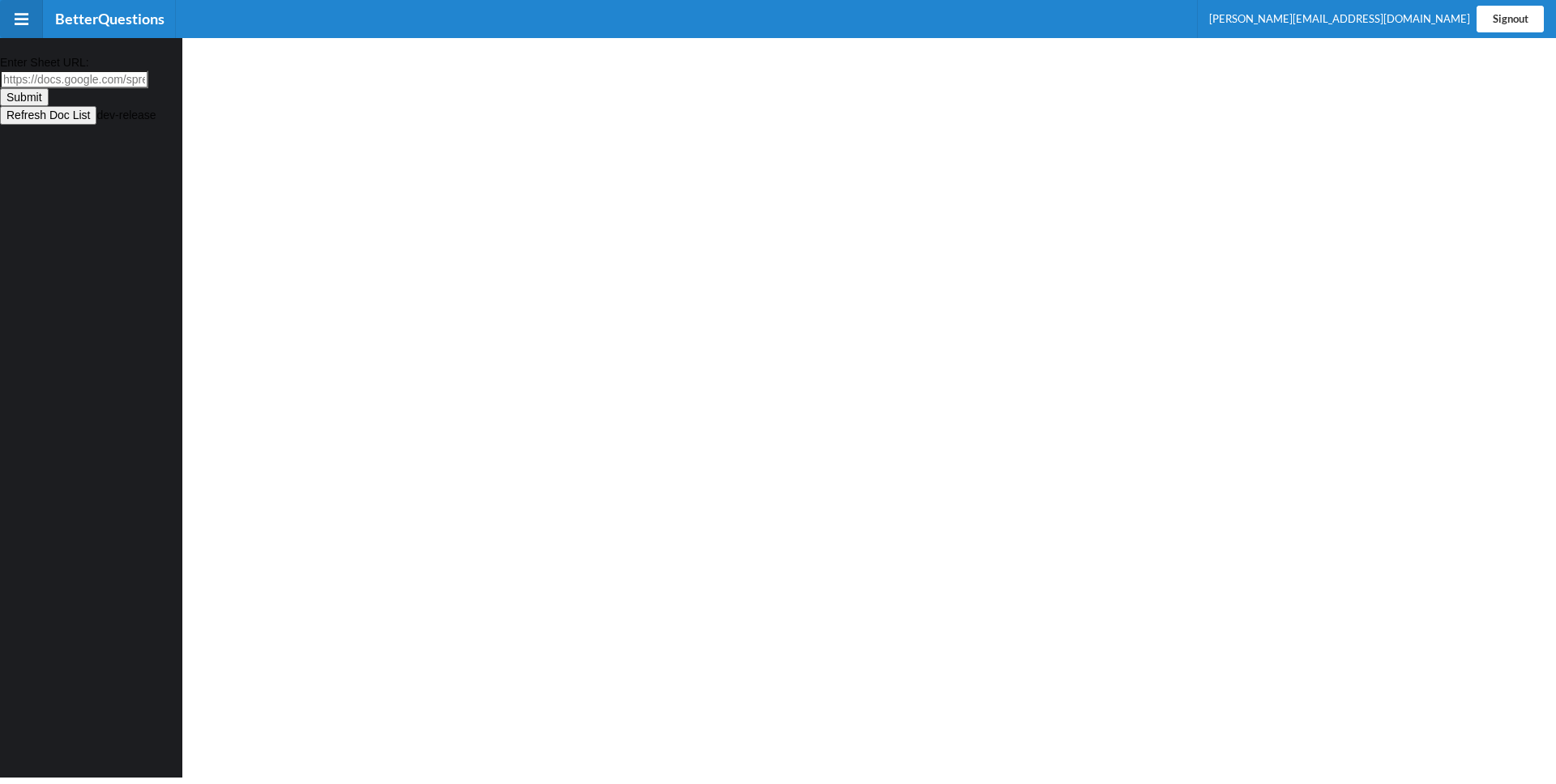 click on "Signout" at bounding box center (1510, 19) 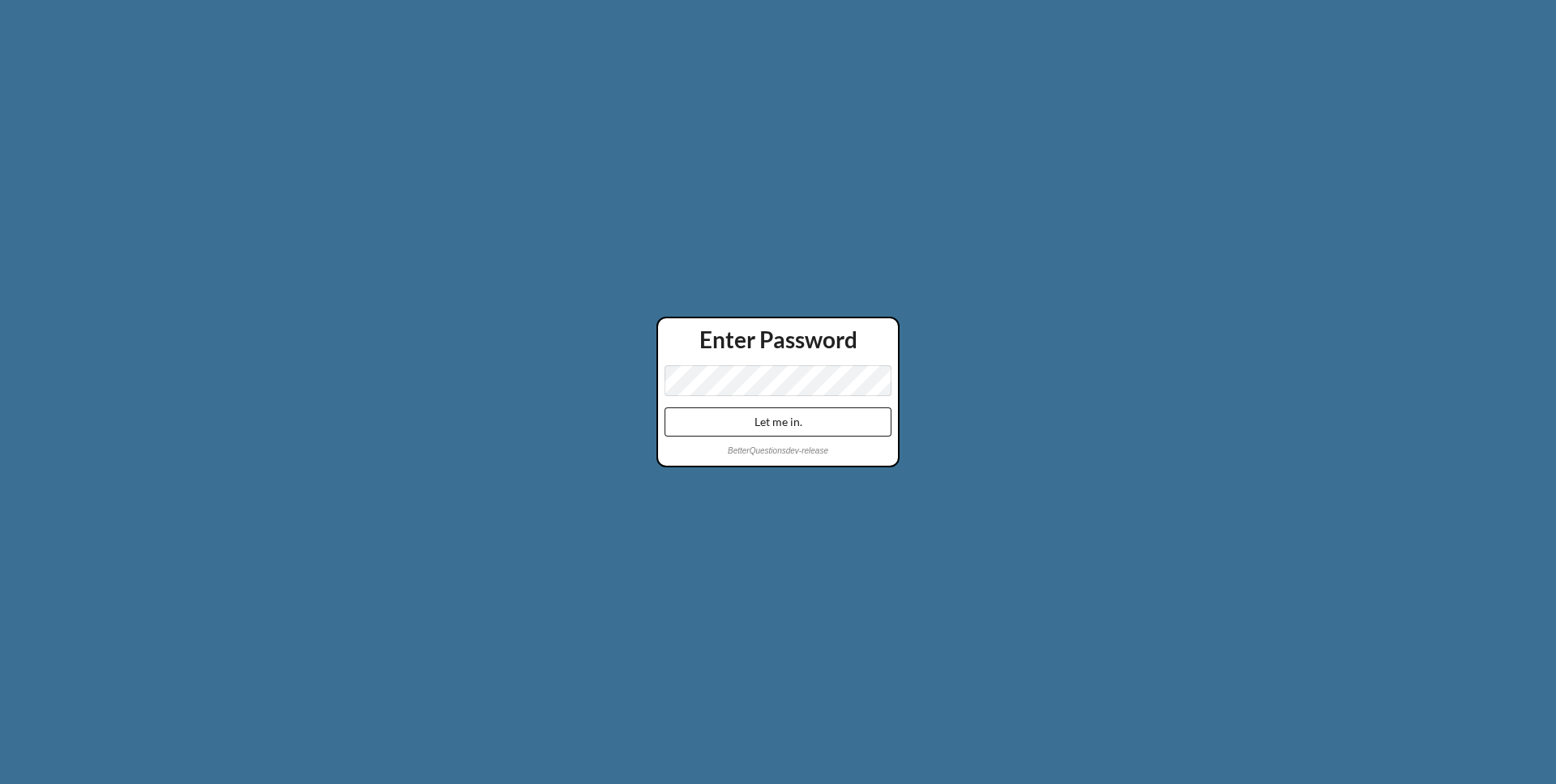 scroll, scrollTop: 0, scrollLeft: 0, axis: both 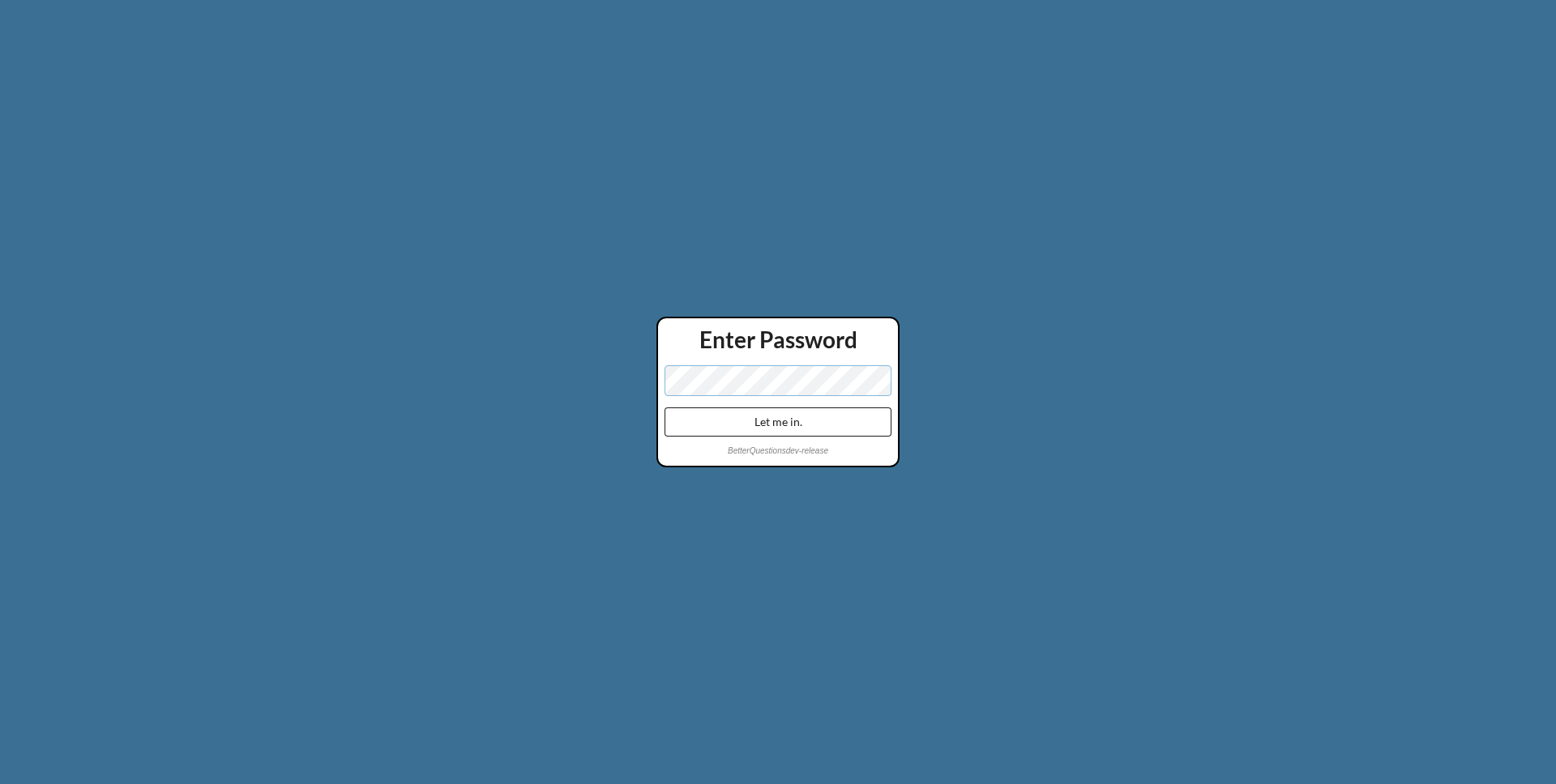 click on "Let me in." at bounding box center [778, 422] 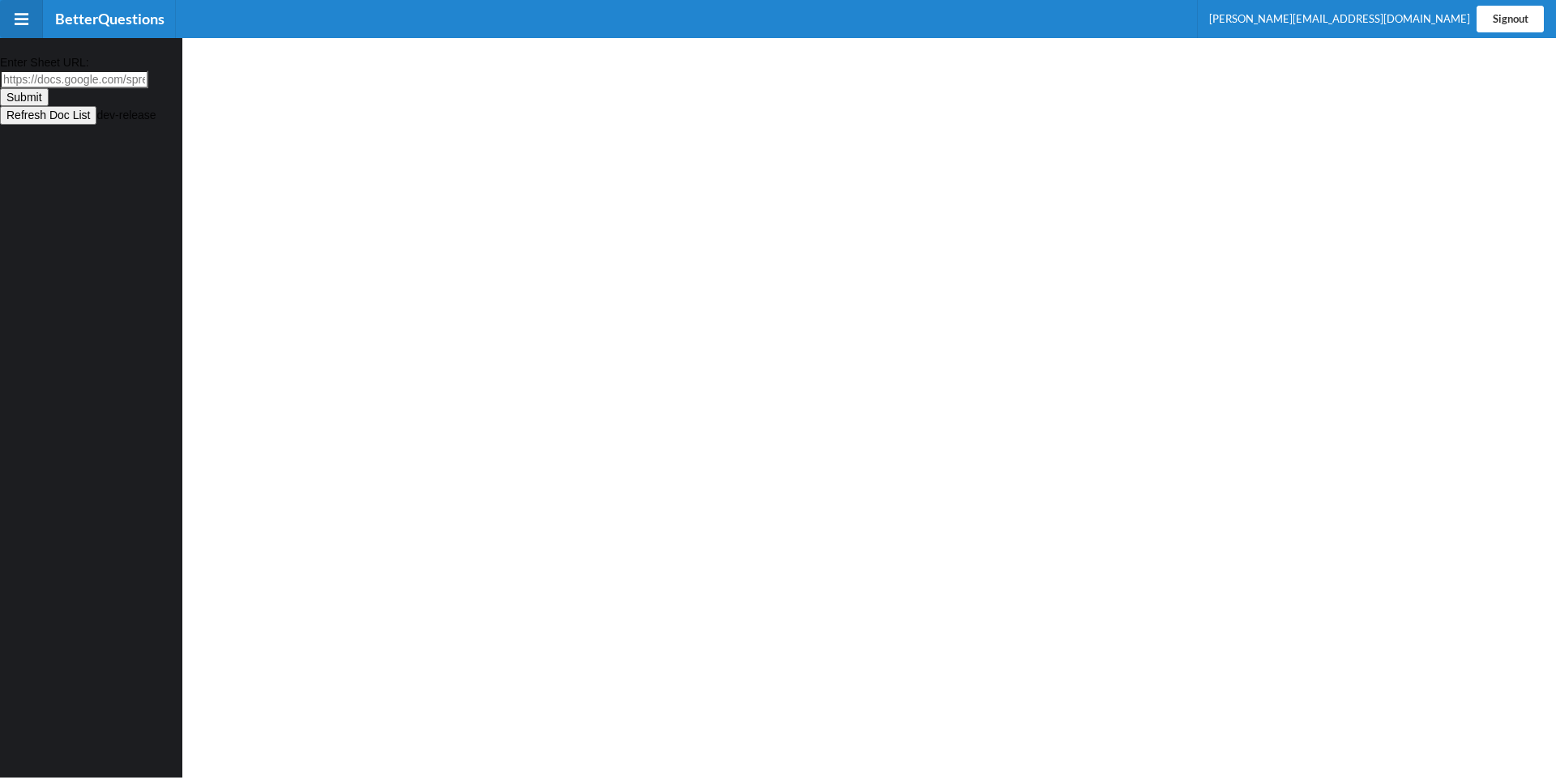 click on "Signout" at bounding box center (1510, 19) 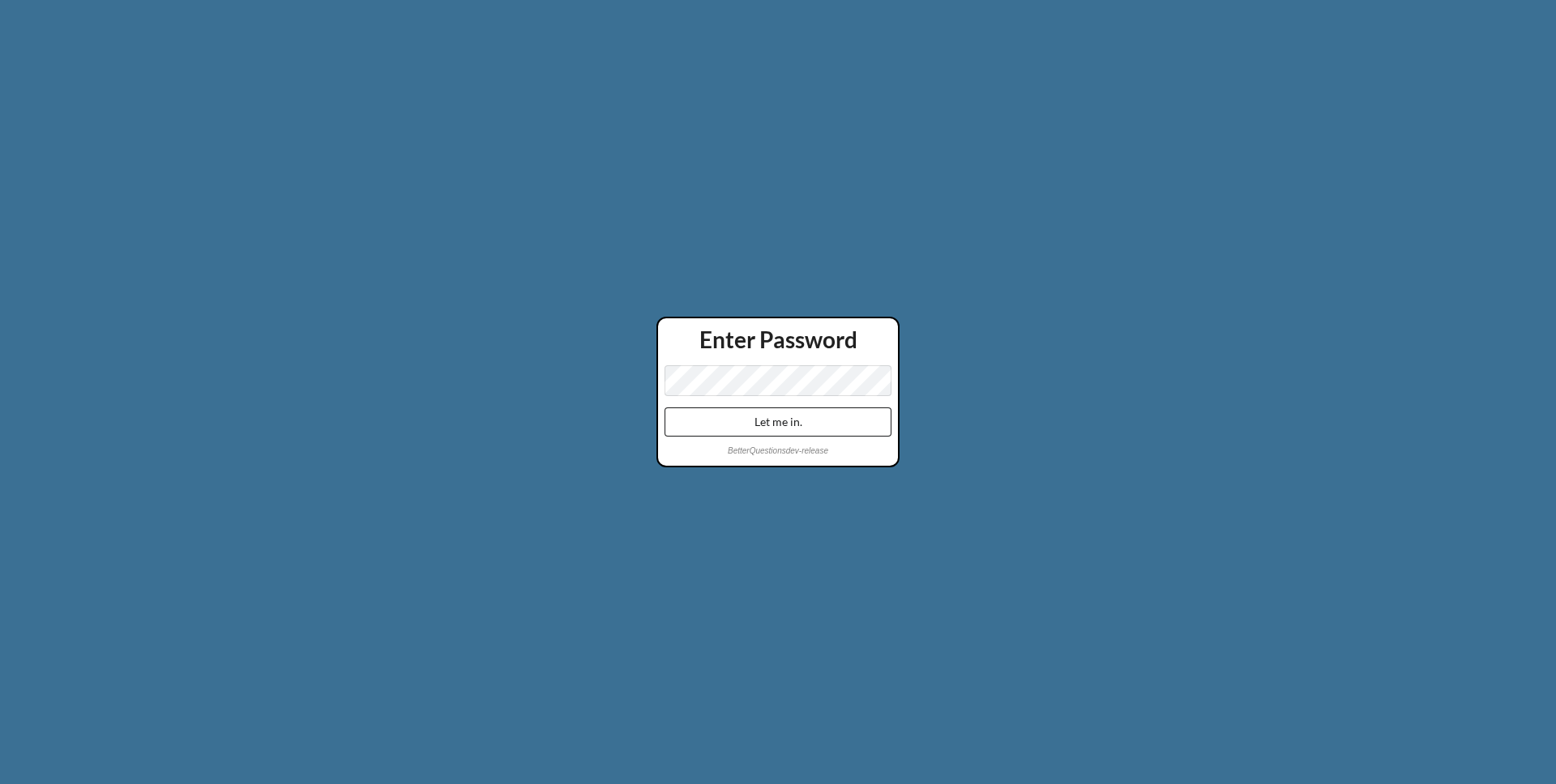 scroll, scrollTop: 0, scrollLeft: 0, axis: both 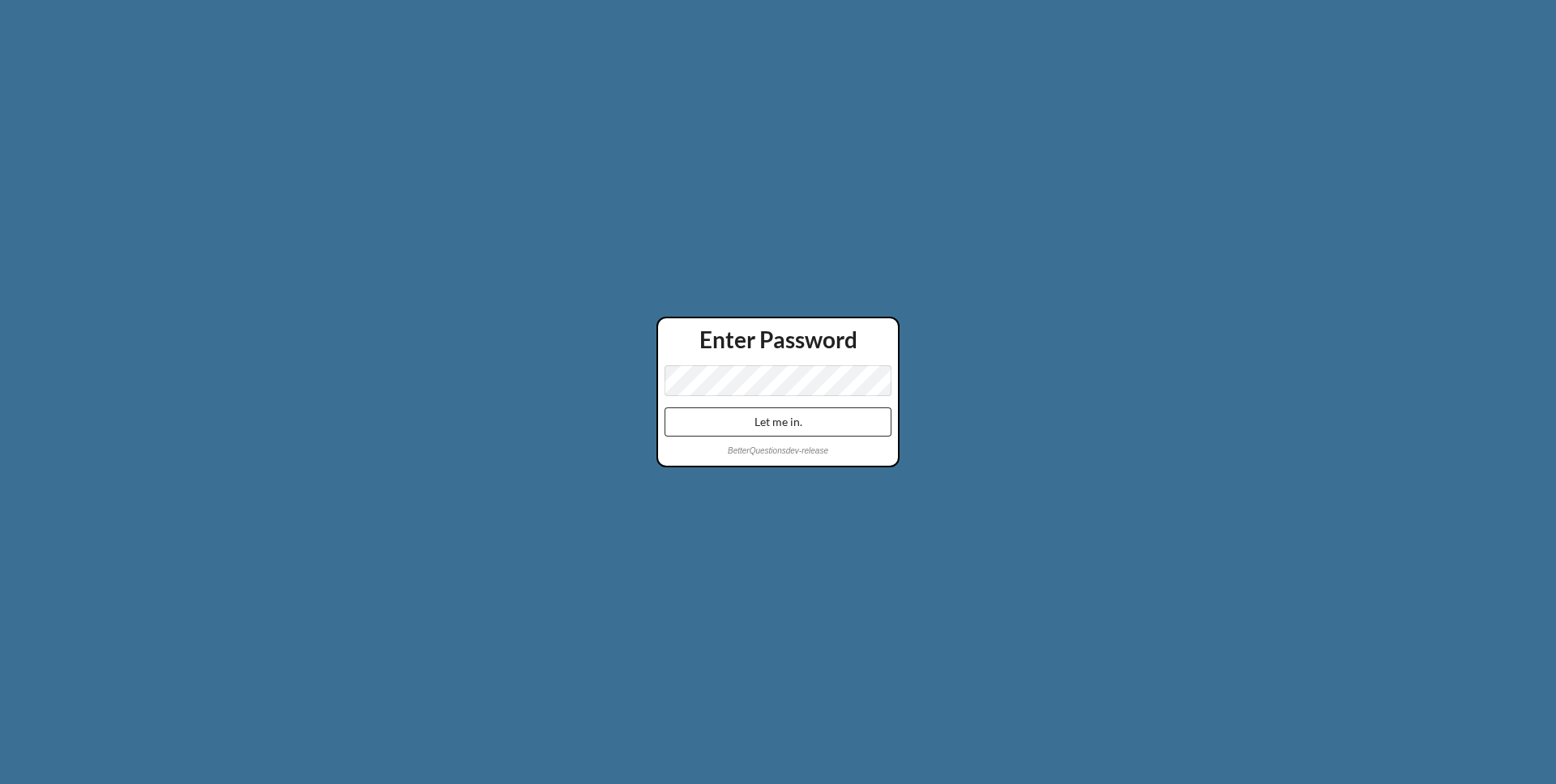click on "Let me in." at bounding box center [778, 422] 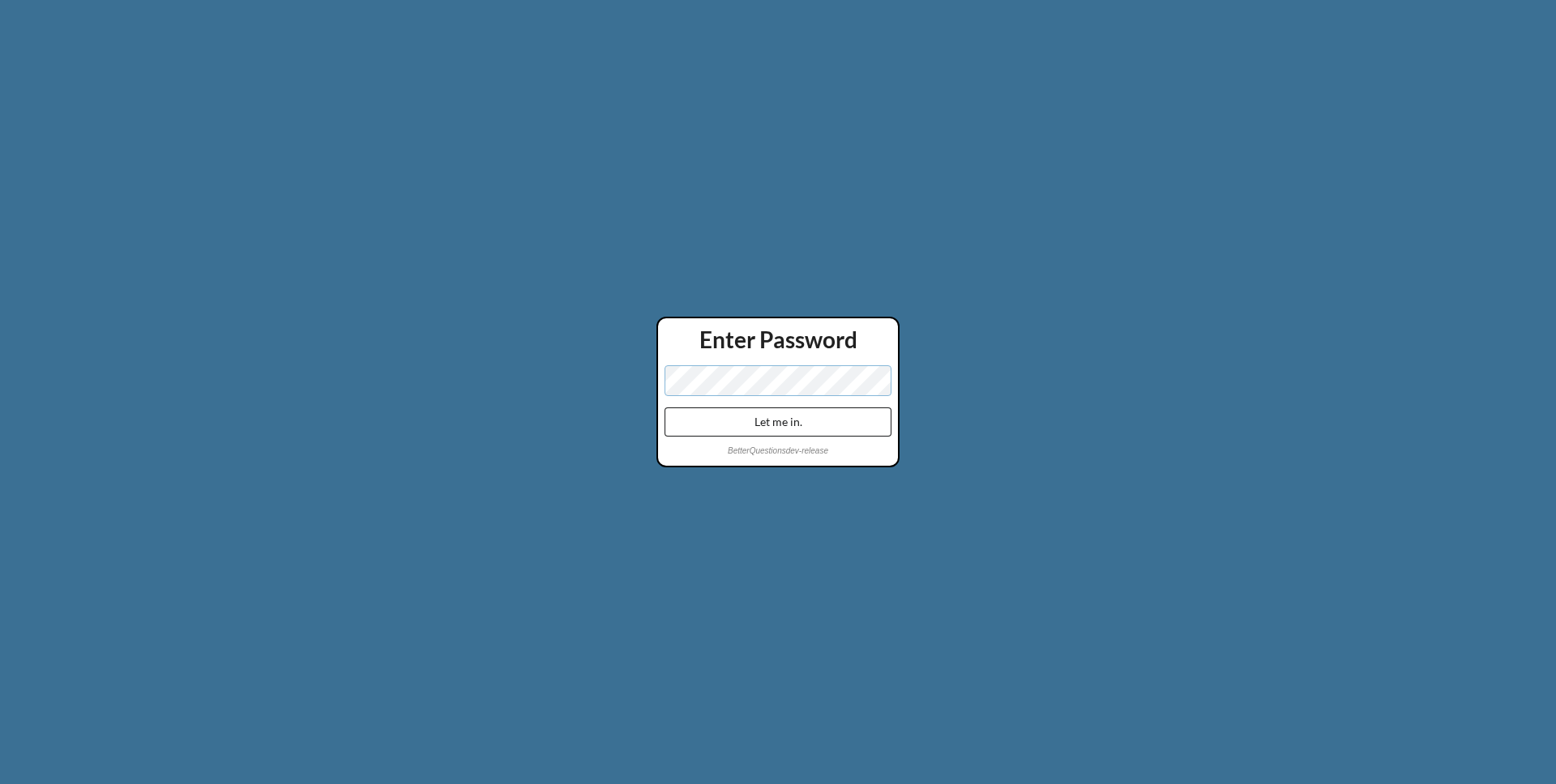 click on "Let me in." at bounding box center (778, 422) 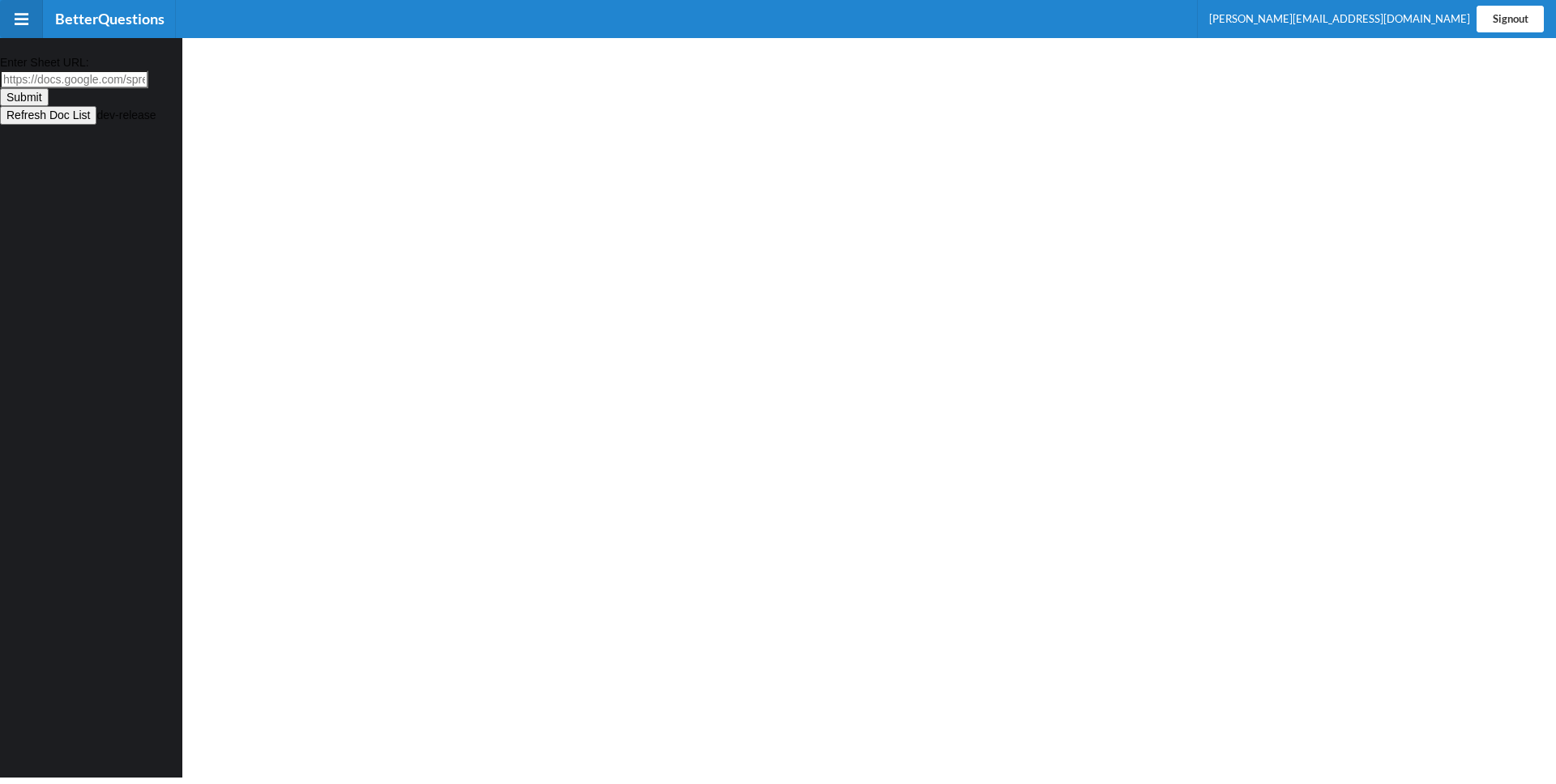 click on "Signout" at bounding box center [1510, 19] 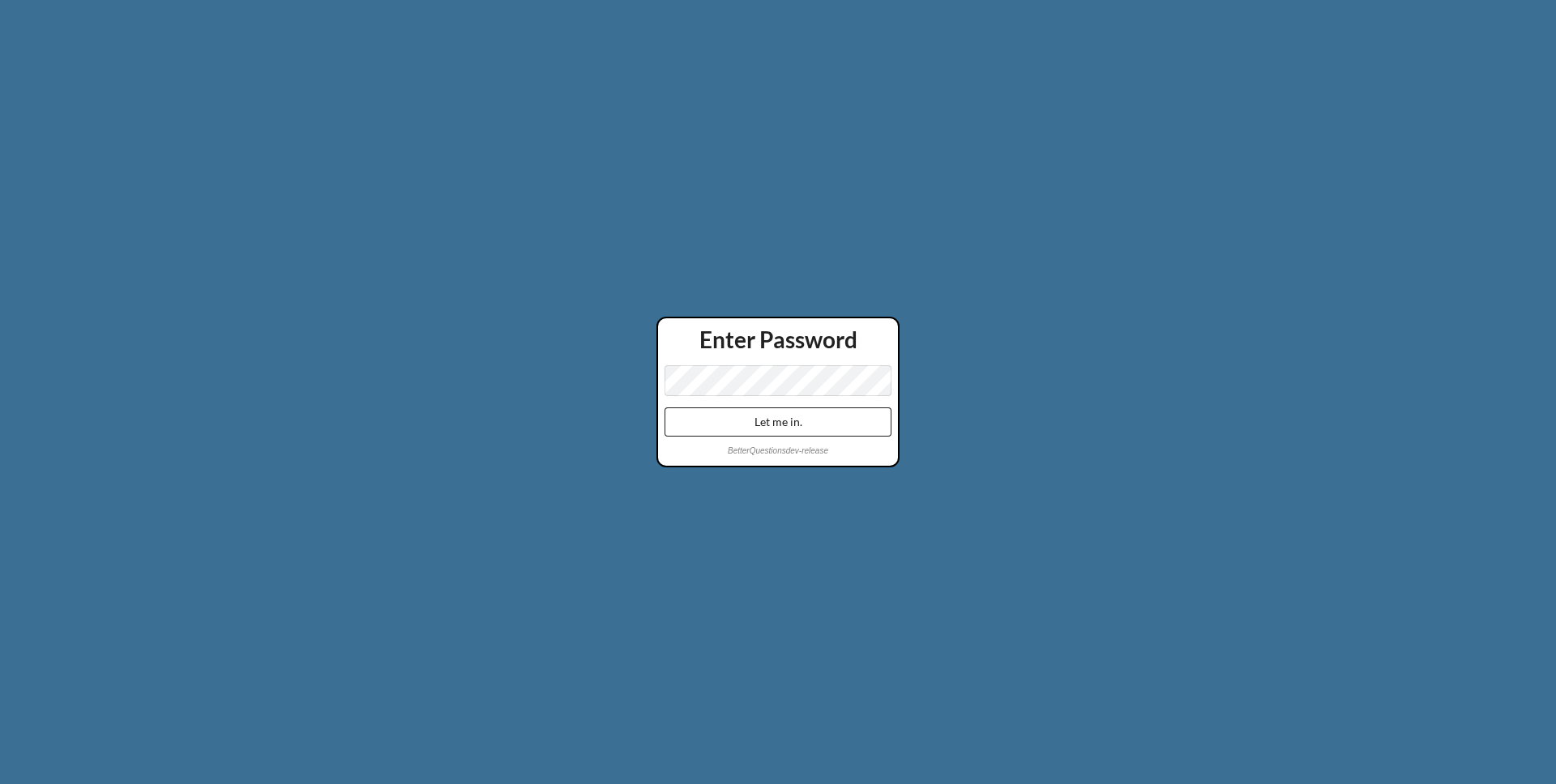 scroll, scrollTop: 0, scrollLeft: 0, axis: both 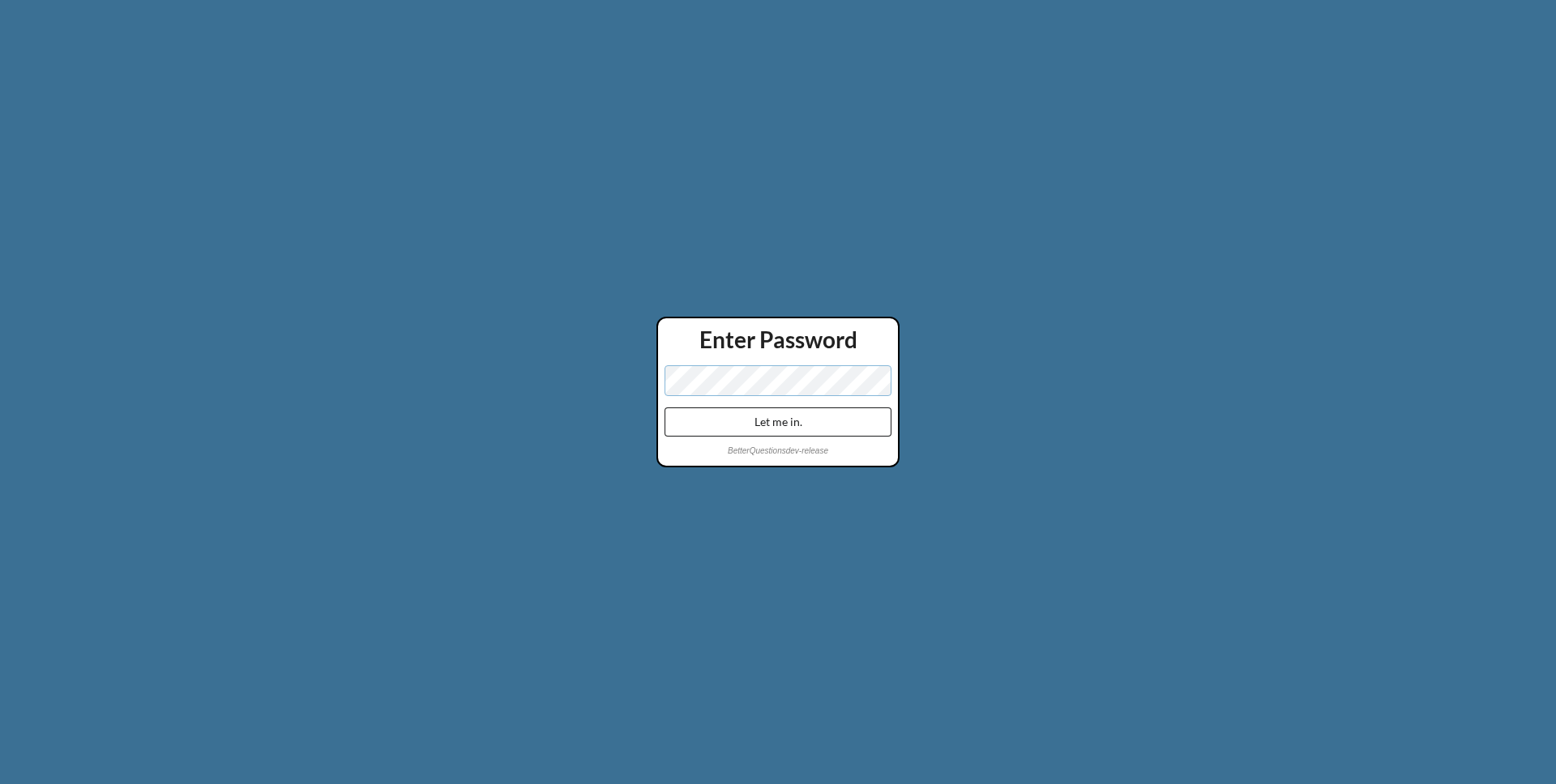 click on "Let me in." at bounding box center [778, 422] 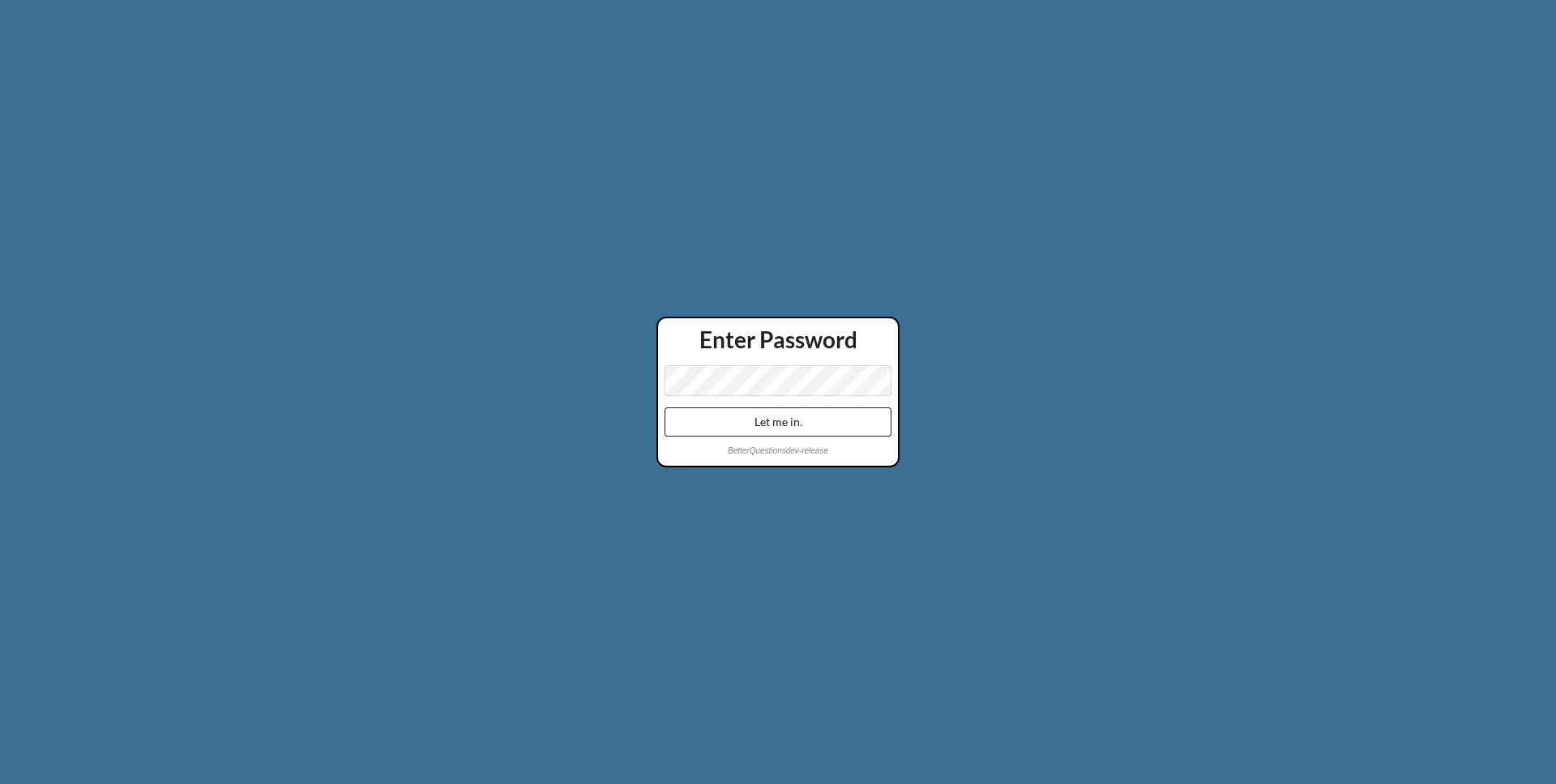 scroll, scrollTop: 0, scrollLeft: 0, axis: both 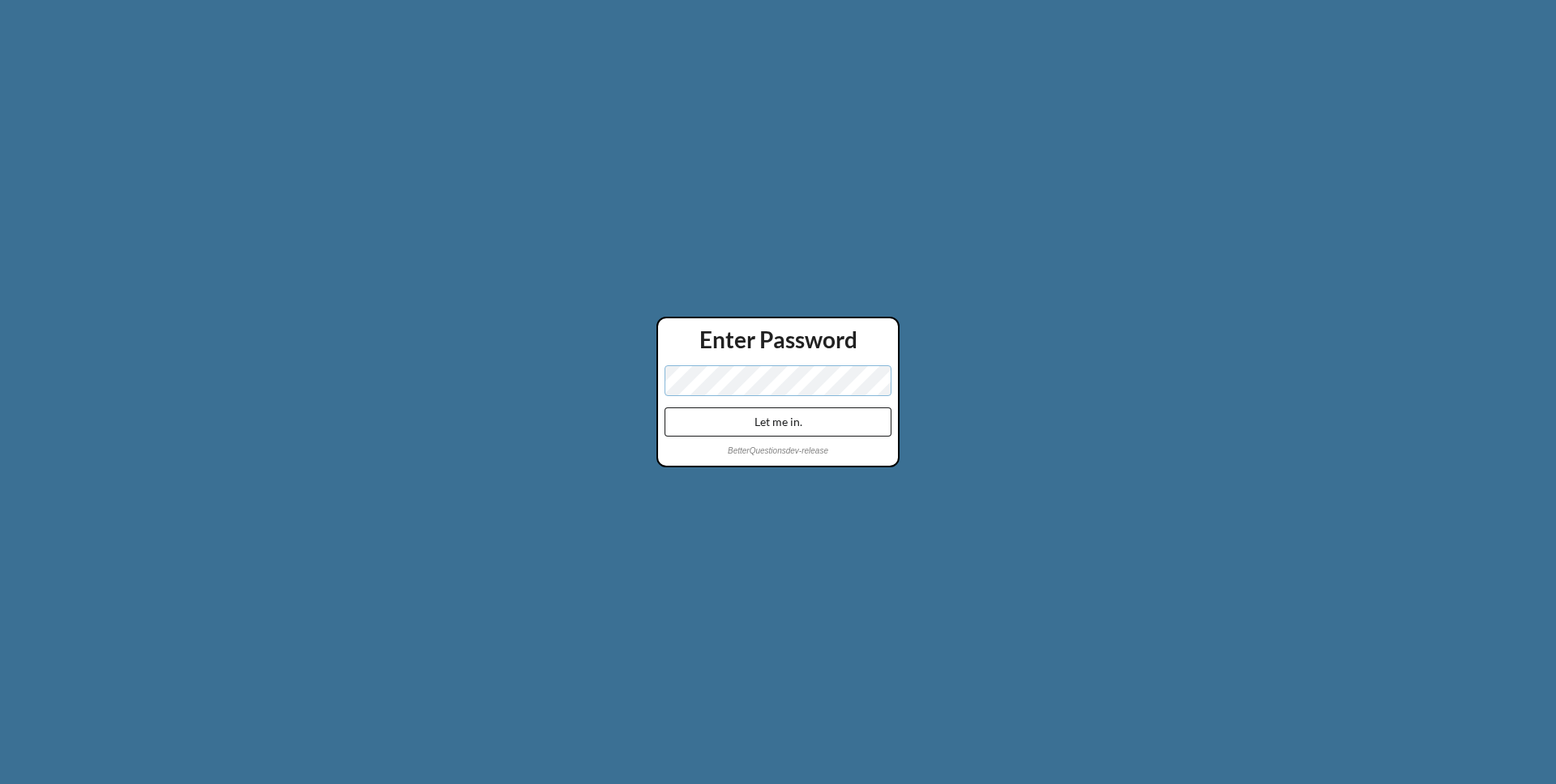 click on "Let me in." at bounding box center (778, 422) 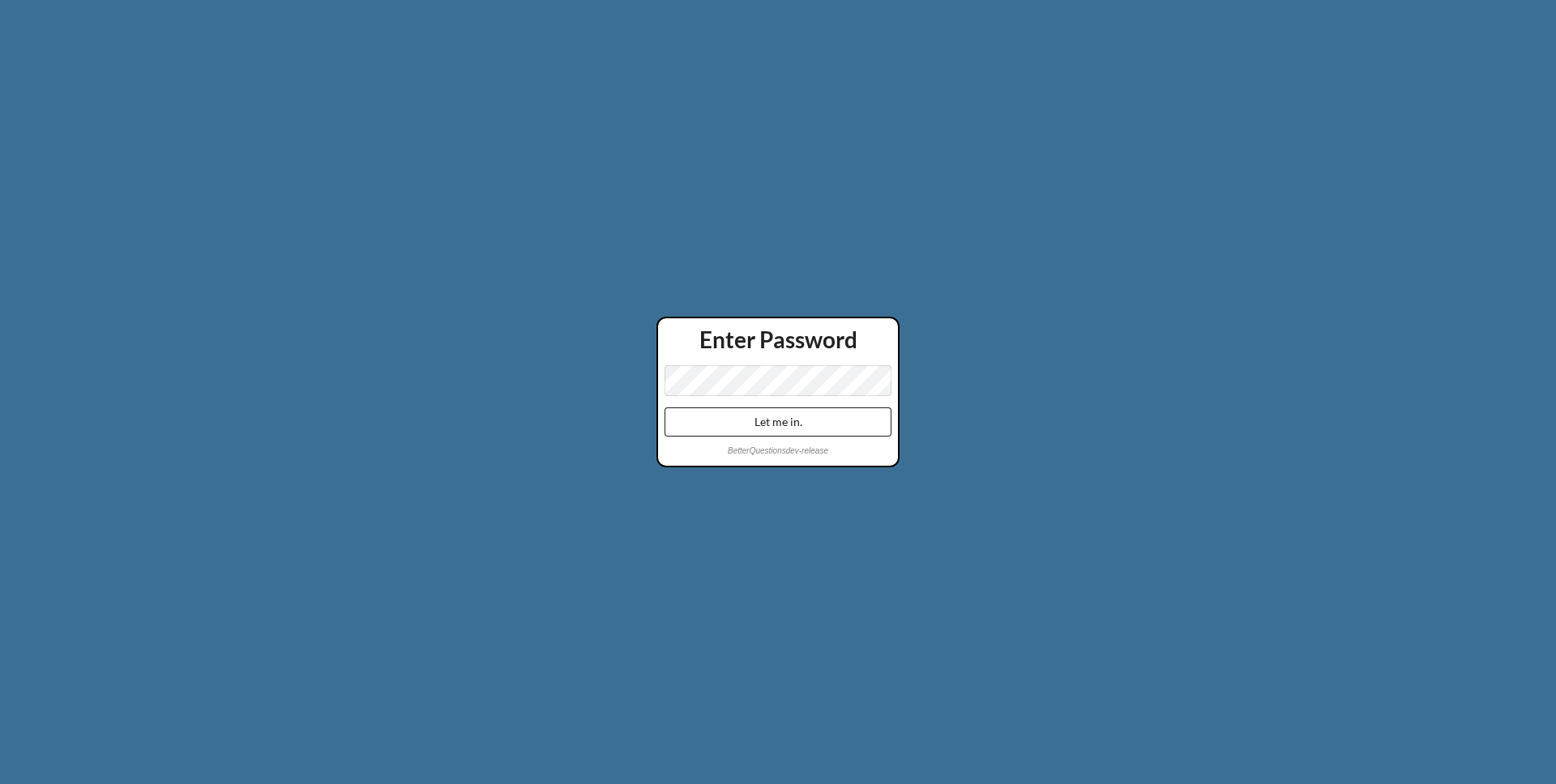 scroll, scrollTop: 0, scrollLeft: 0, axis: both 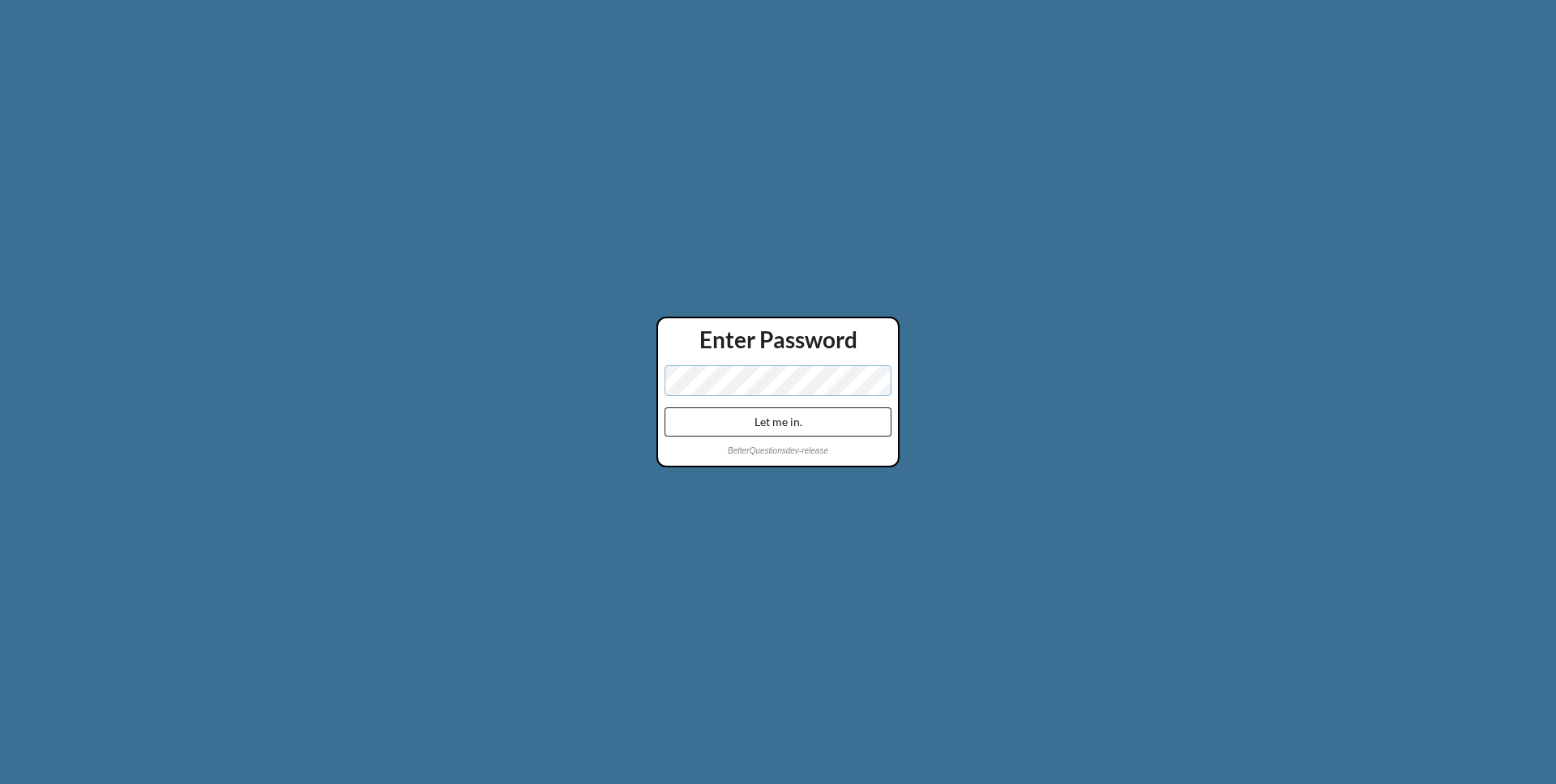 click on "Let me in." at bounding box center (778, 422) 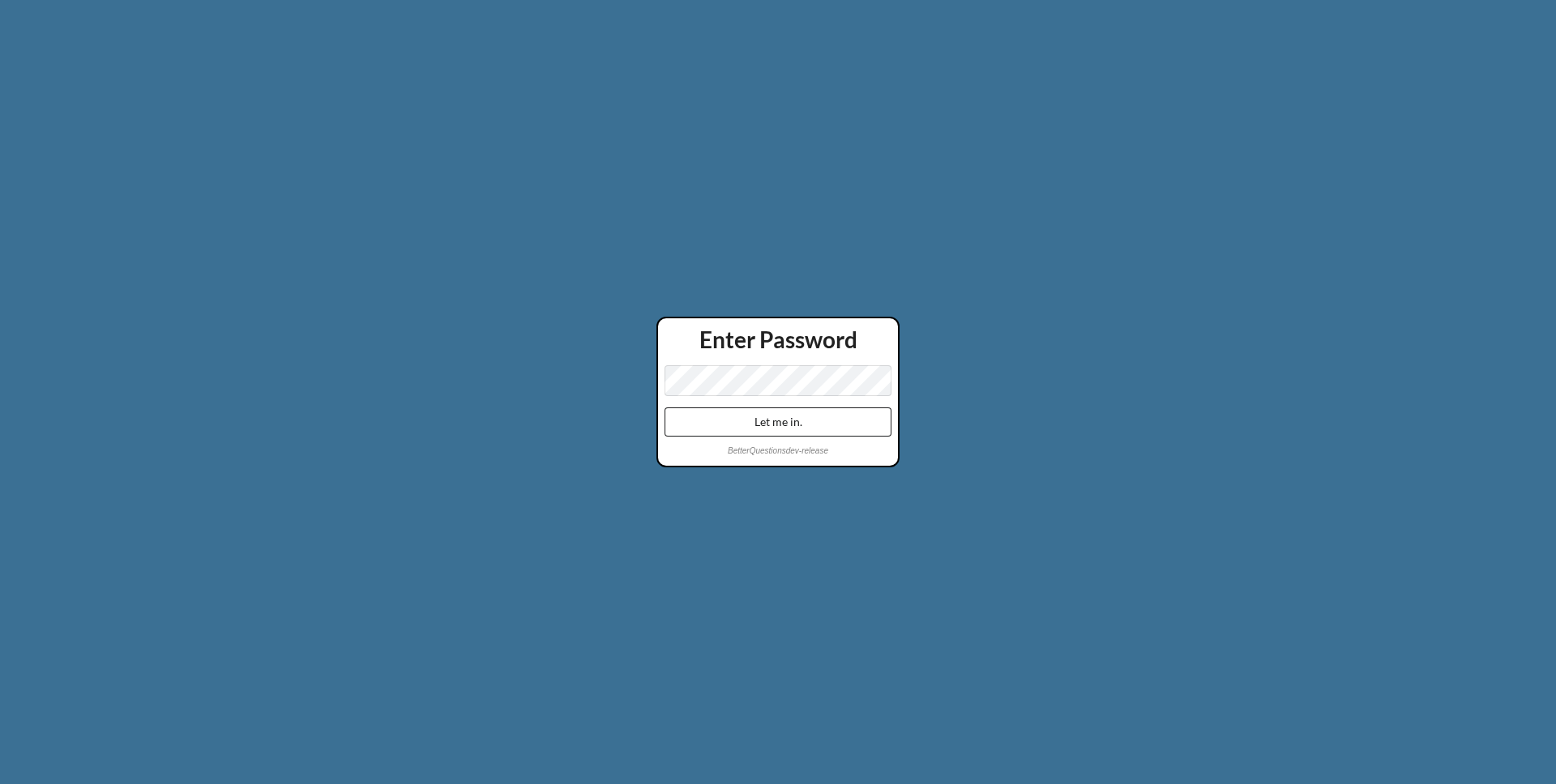 scroll, scrollTop: 0, scrollLeft: 0, axis: both 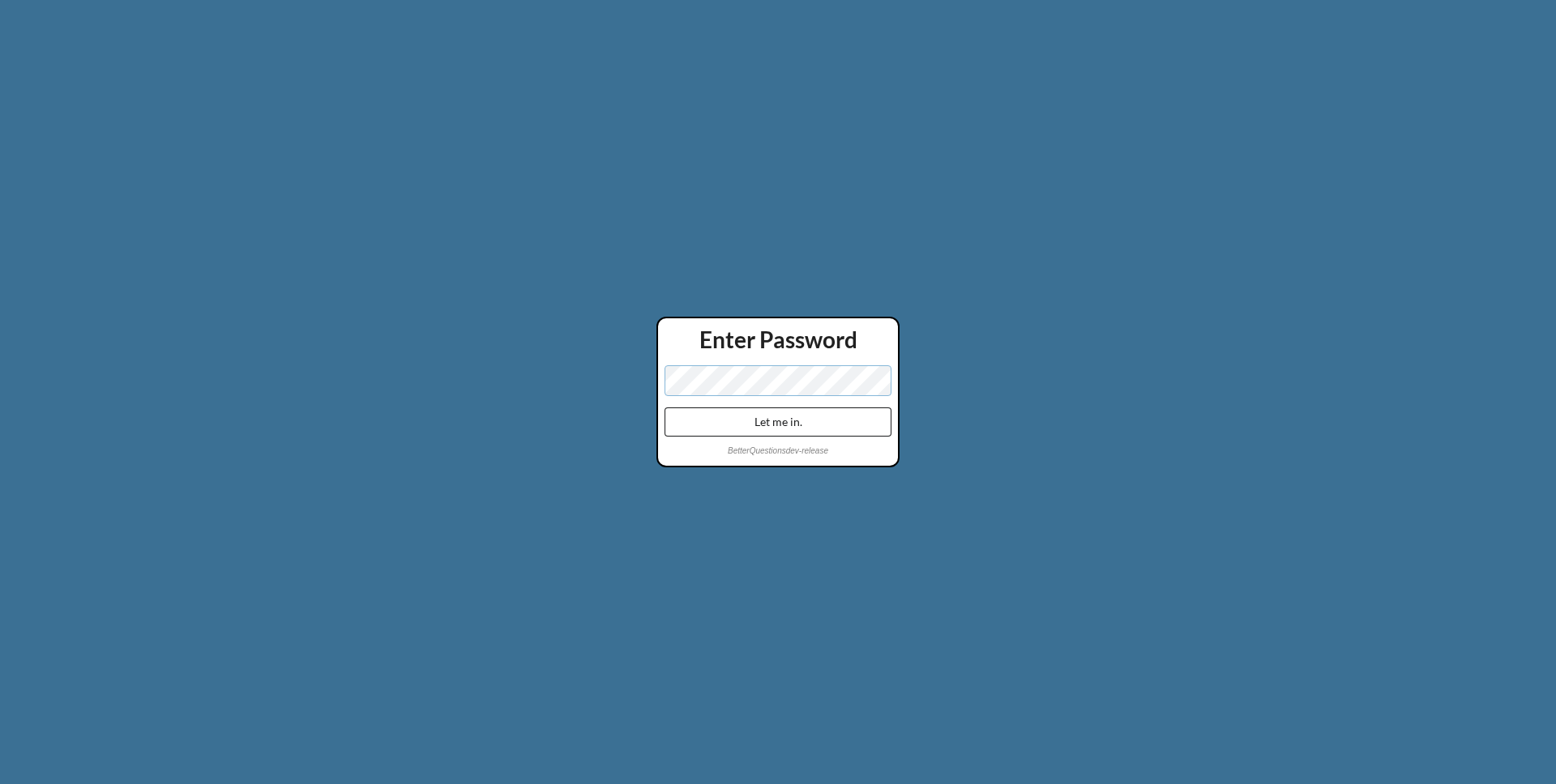 click on "Let me in." at bounding box center [778, 422] 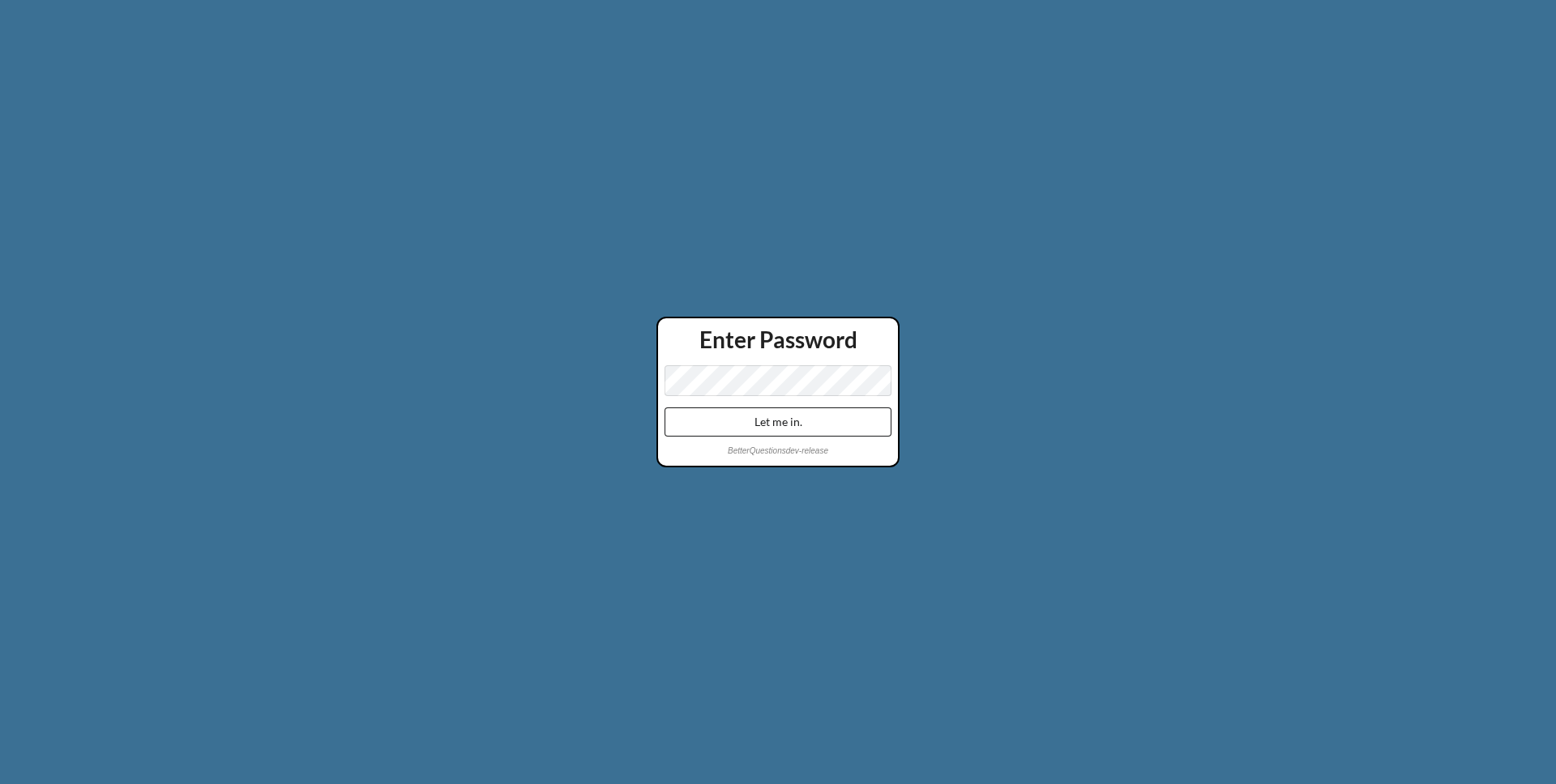 scroll, scrollTop: 0, scrollLeft: 0, axis: both 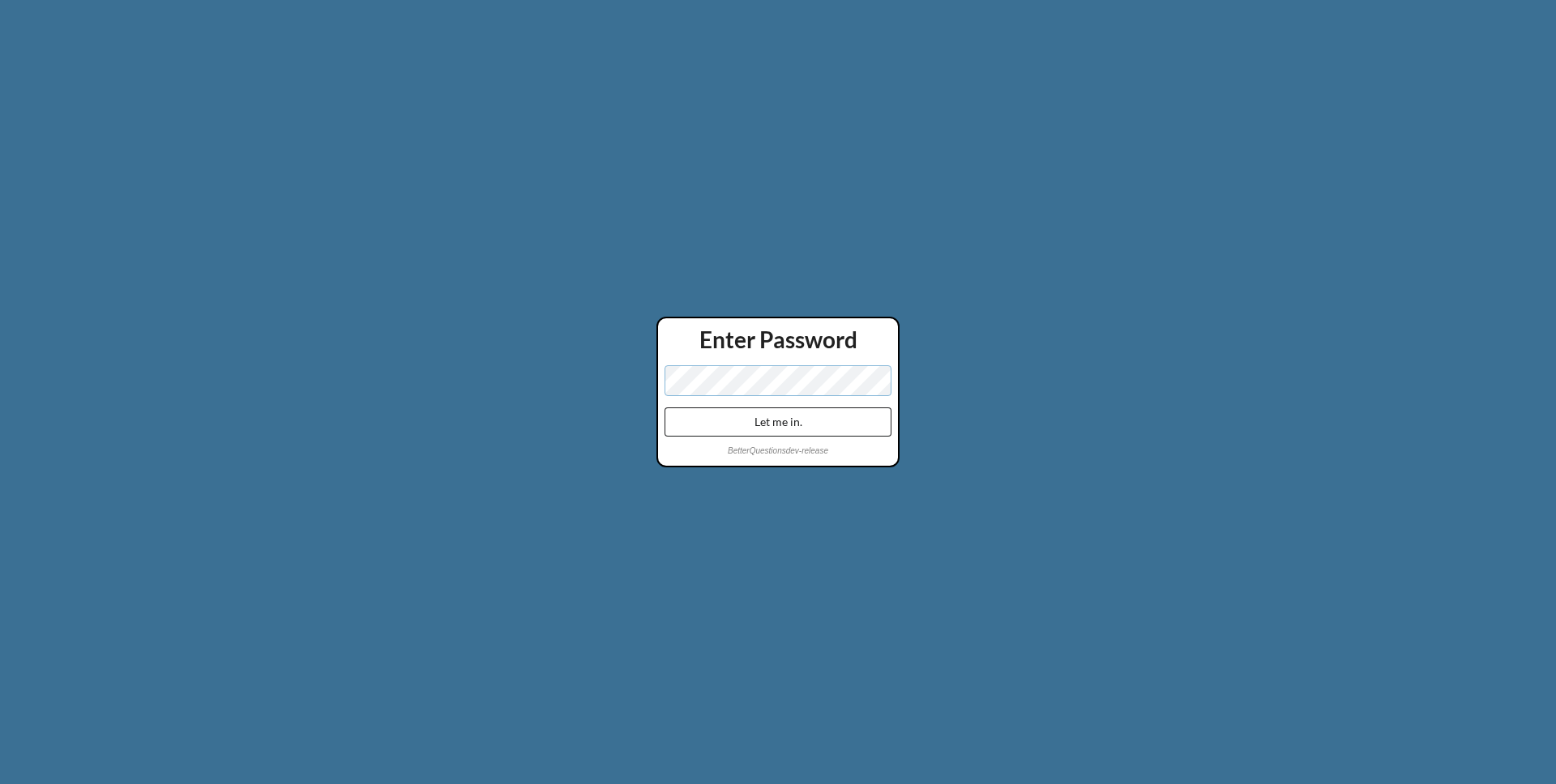 click on "Let me in." at bounding box center [778, 422] 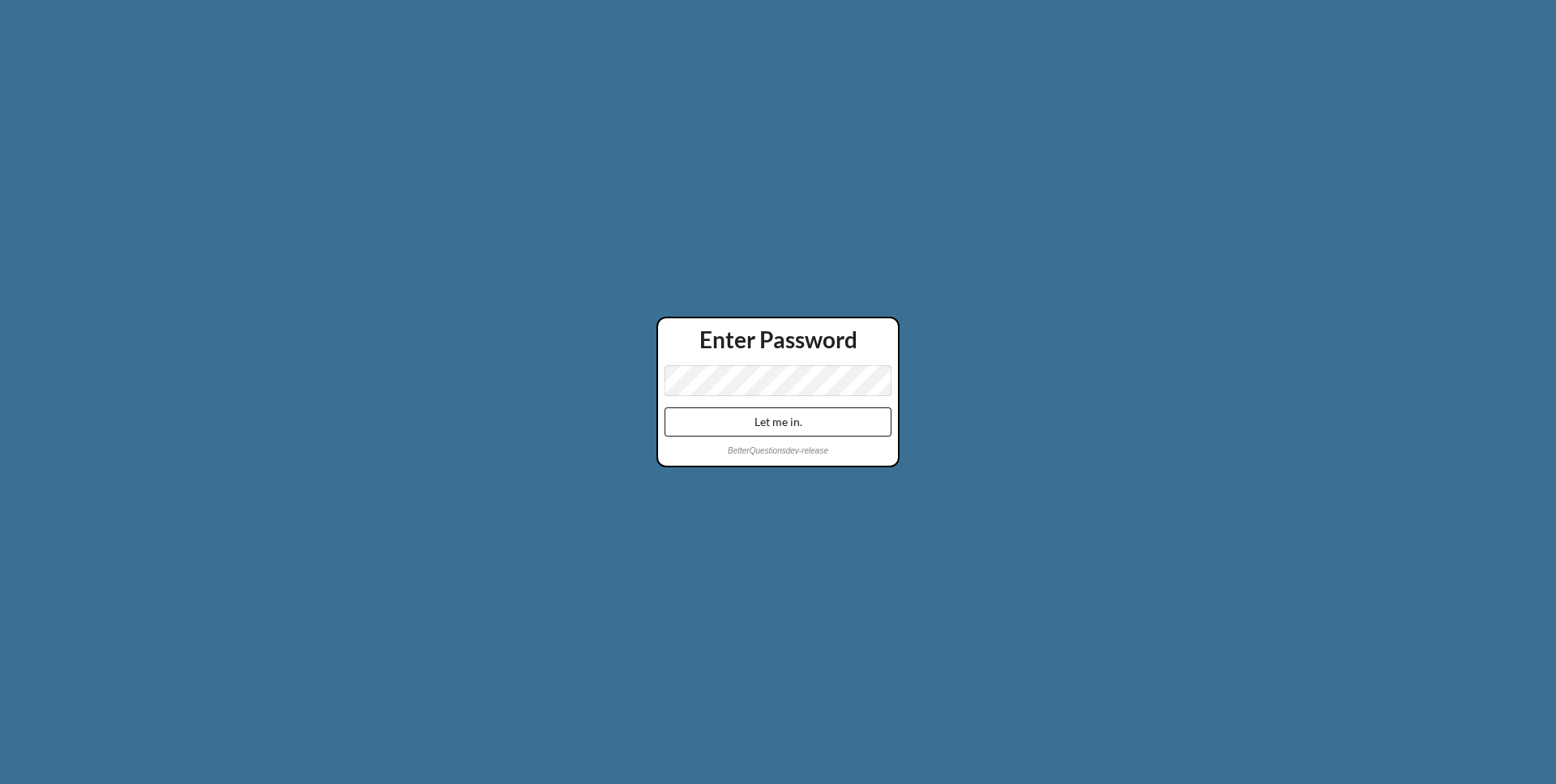 scroll, scrollTop: 0, scrollLeft: 0, axis: both 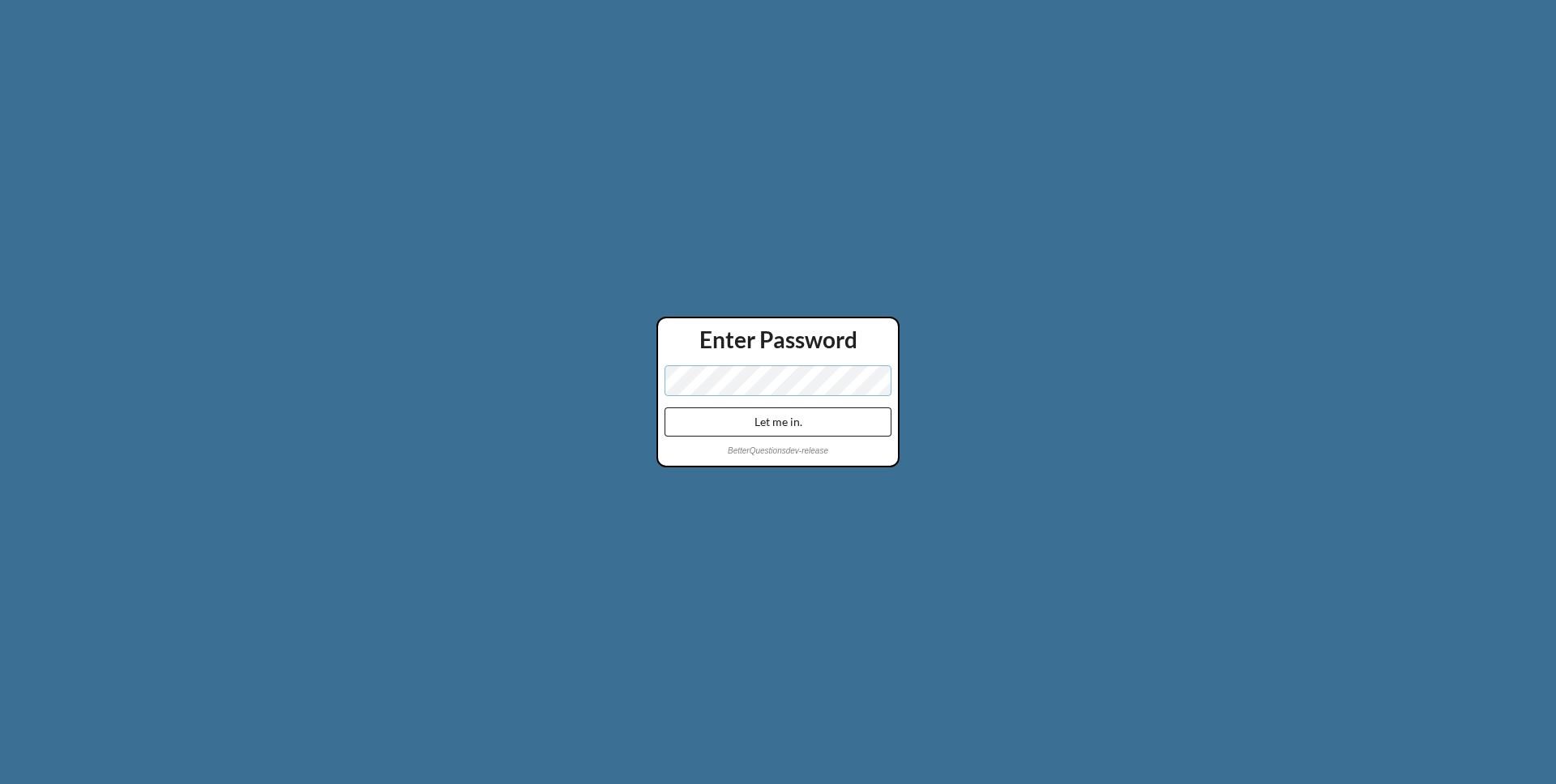 click on "Let me in." at bounding box center [778, 422] 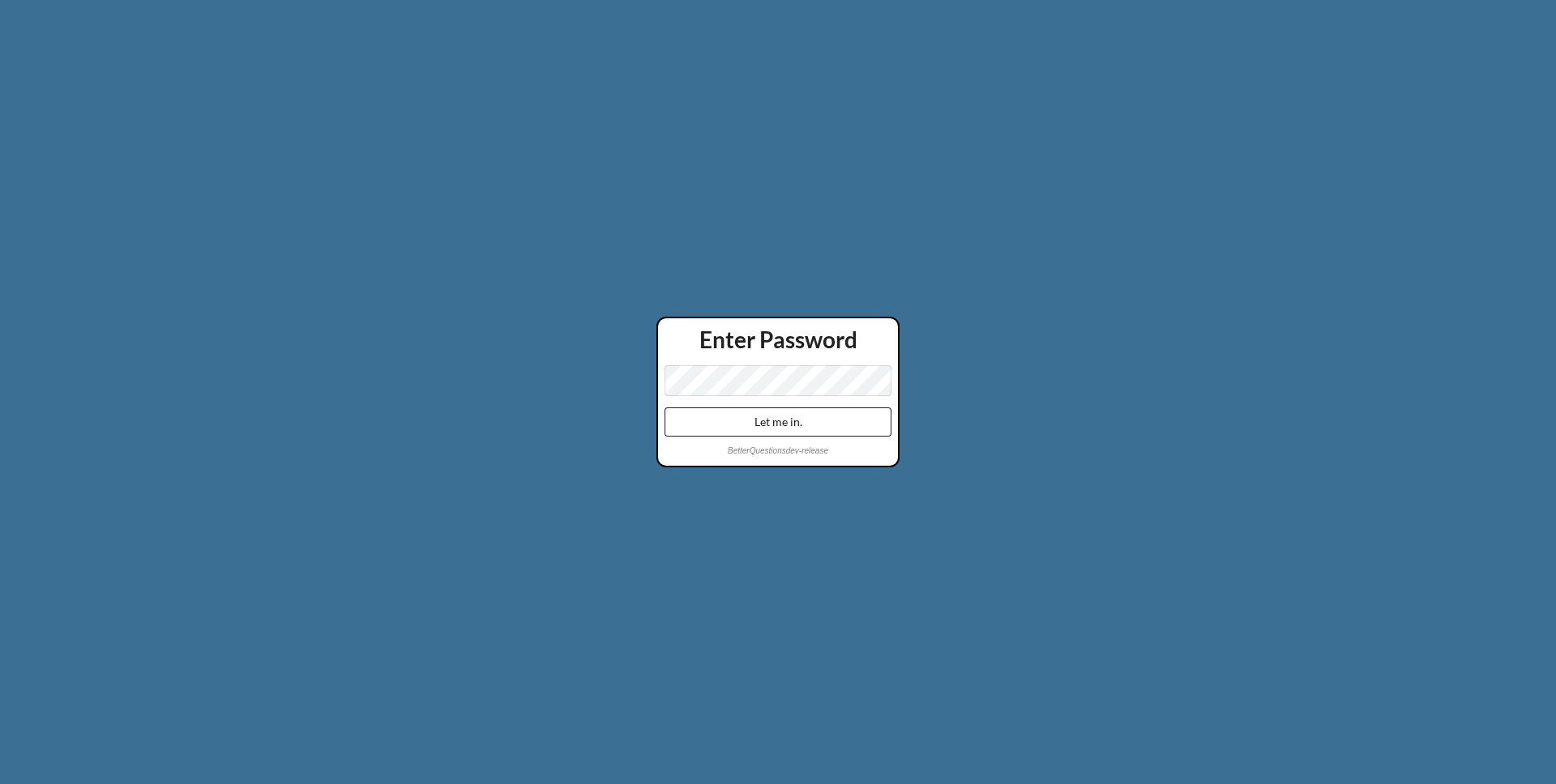 scroll, scrollTop: 0, scrollLeft: 0, axis: both 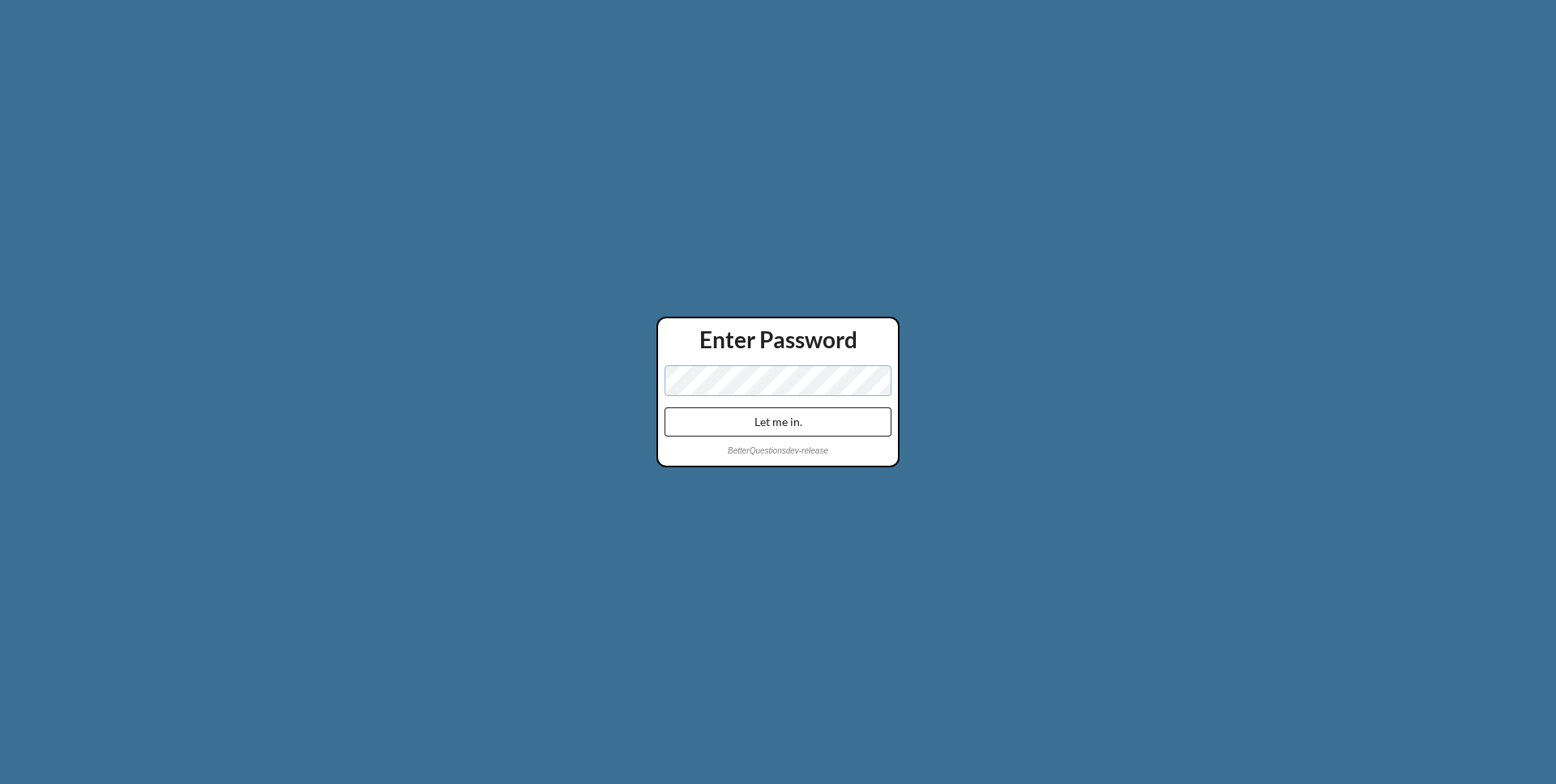 click on "Let me in." at bounding box center [778, 422] 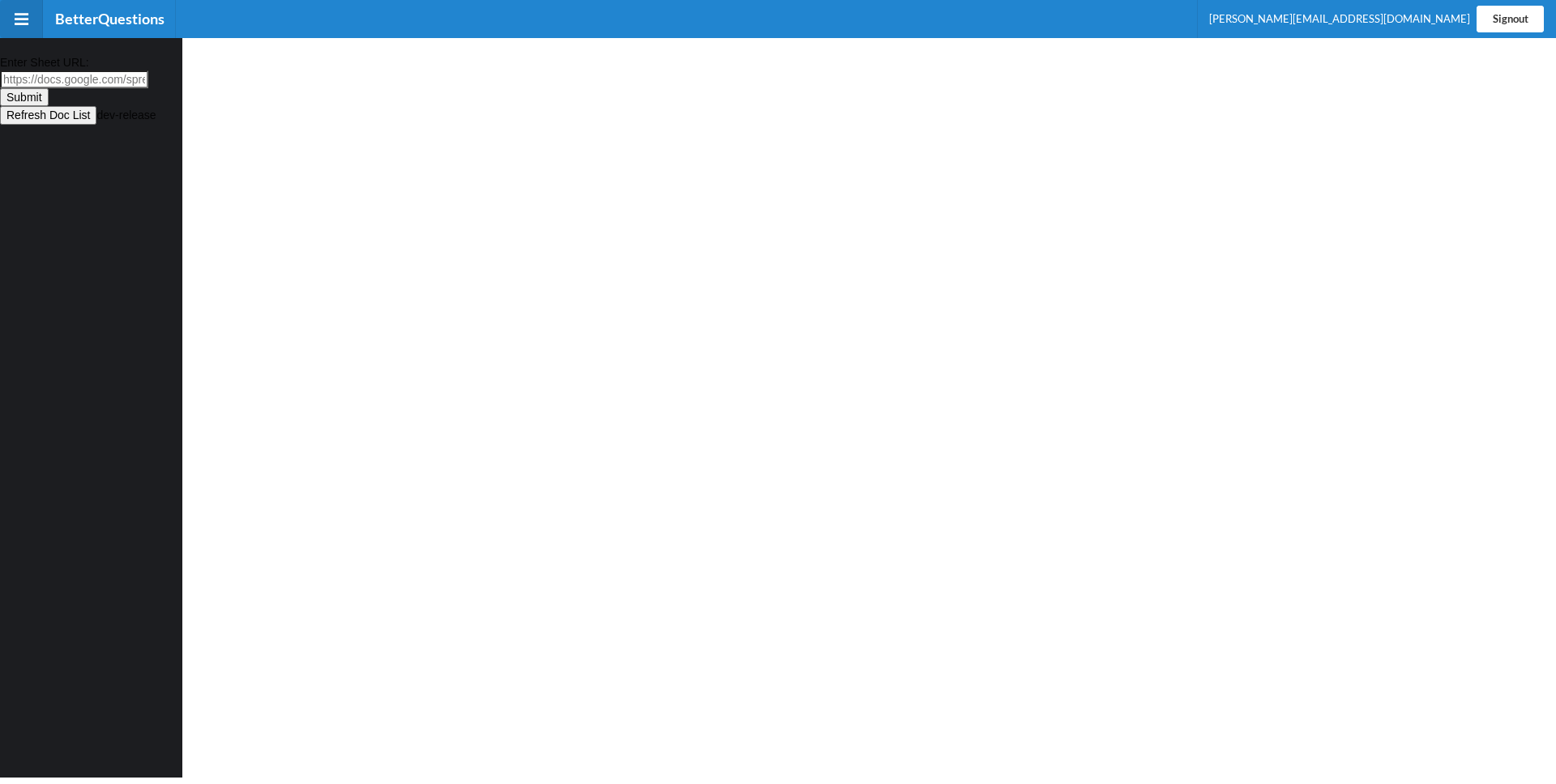 click on "Signout" at bounding box center (1510, 19) 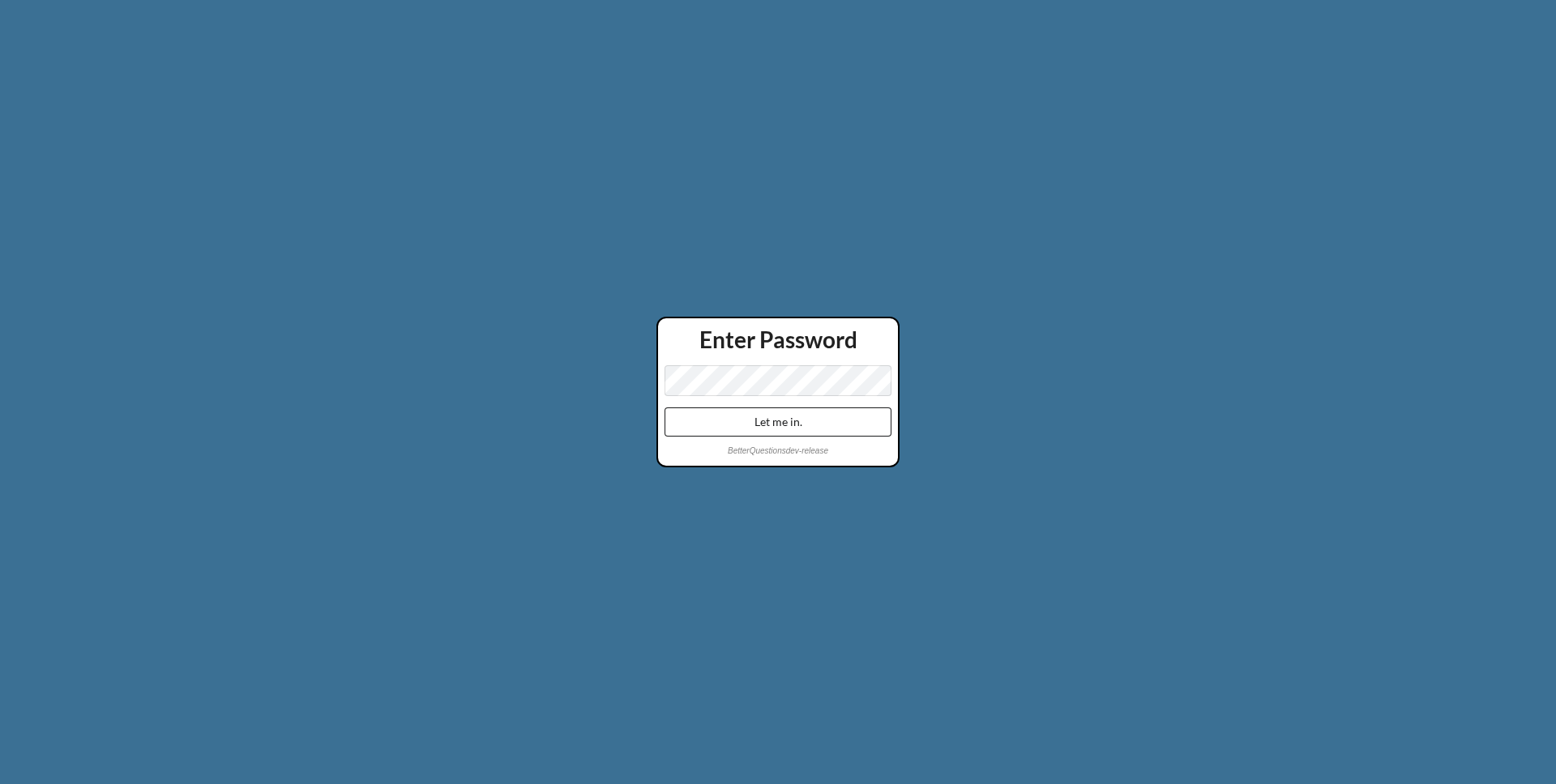 scroll, scrollTop: 0, scrollLeft: 0, axis: both 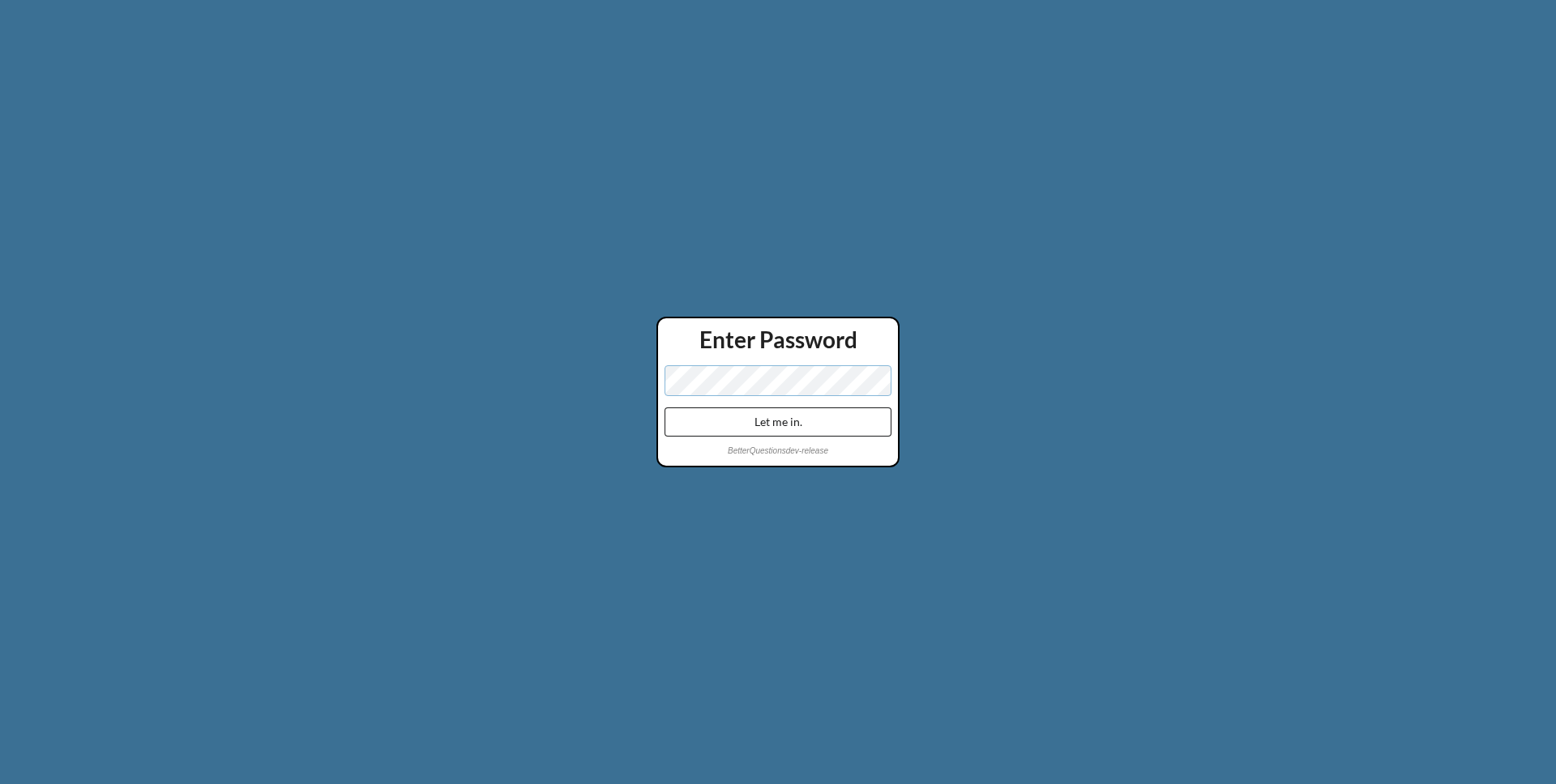 click on "Let me in." at bounding box center (778, 422) 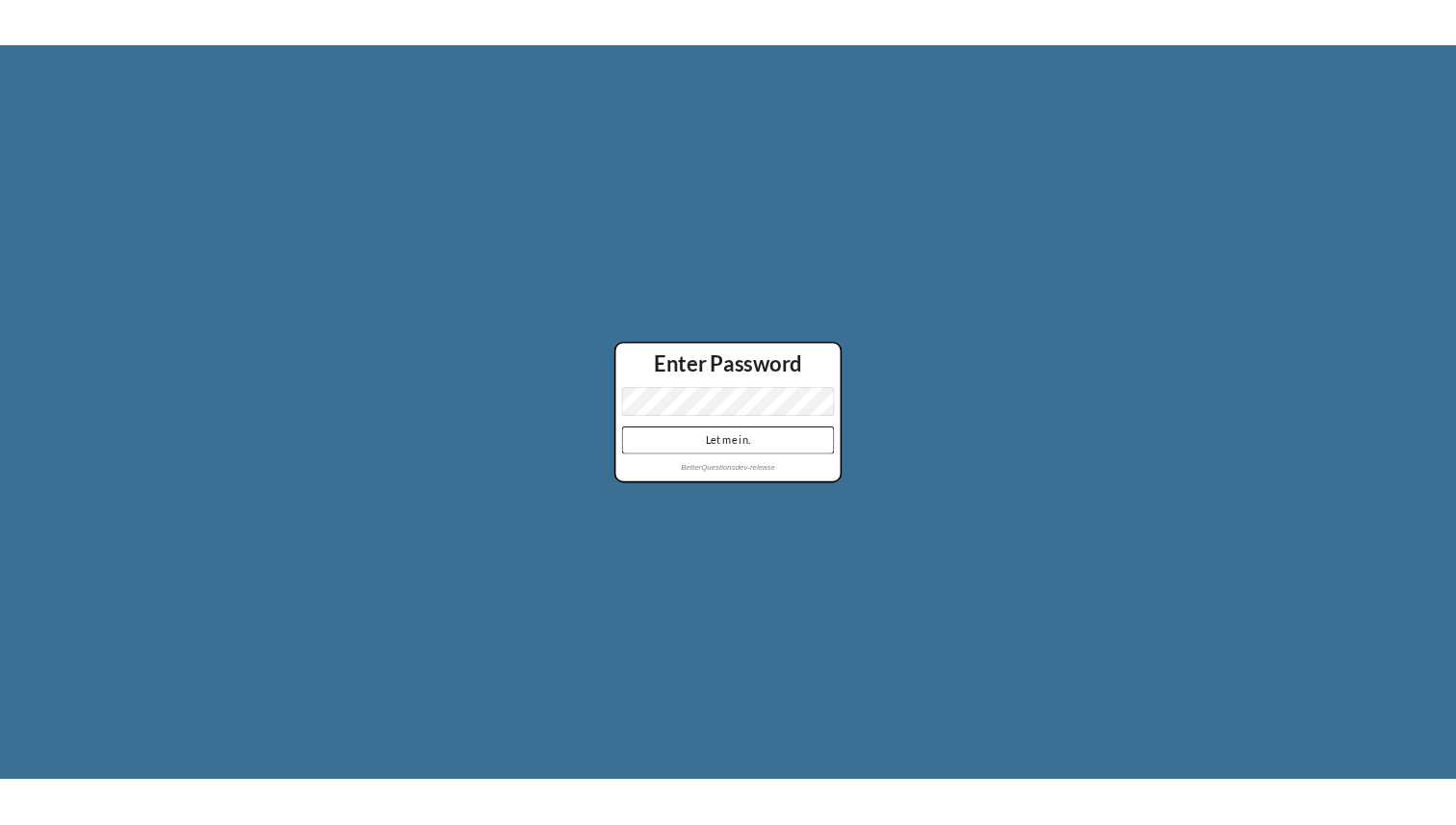 scroll, scrollTop: 0, scrollLeft: 0, axis: both 